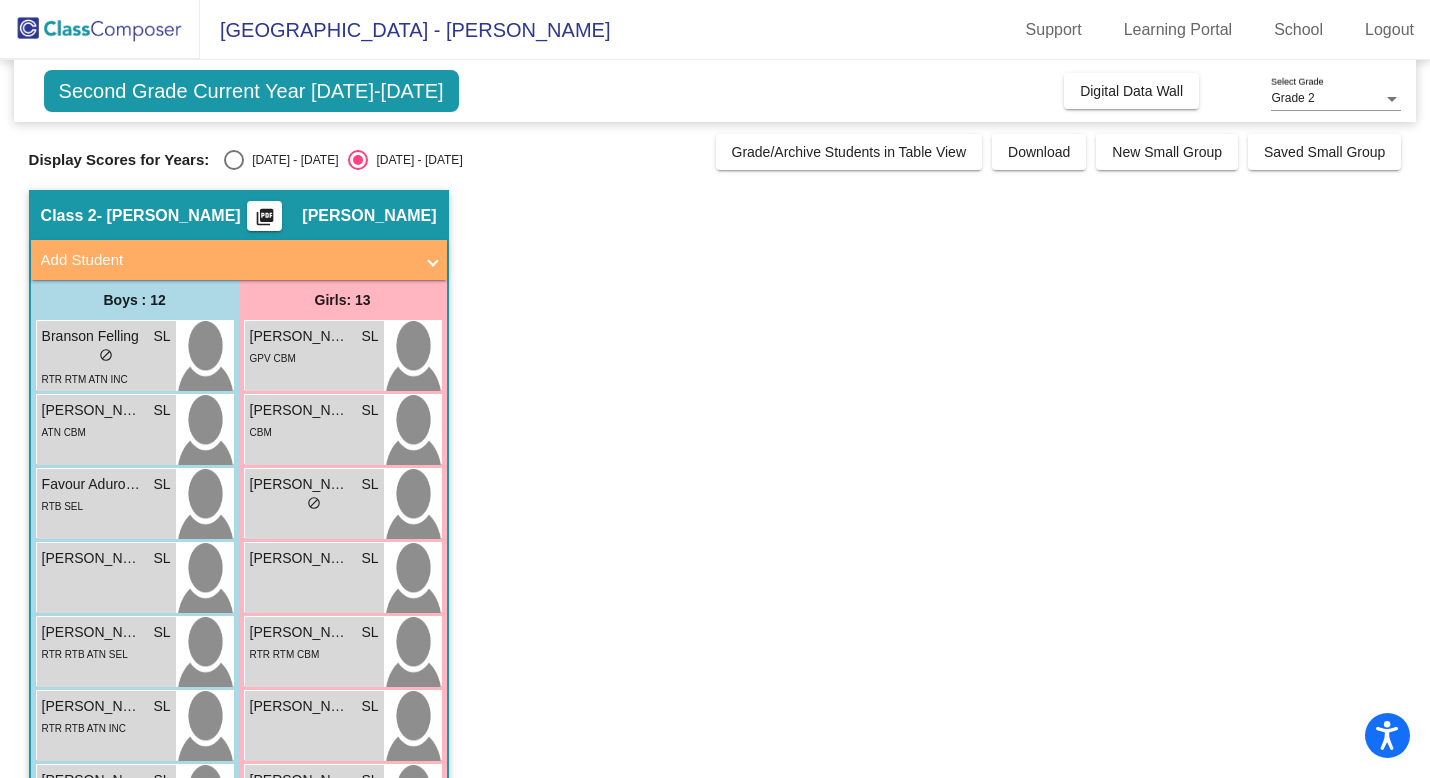 scroll, scrollTop: 0, scrollLeft: 0, axis: both 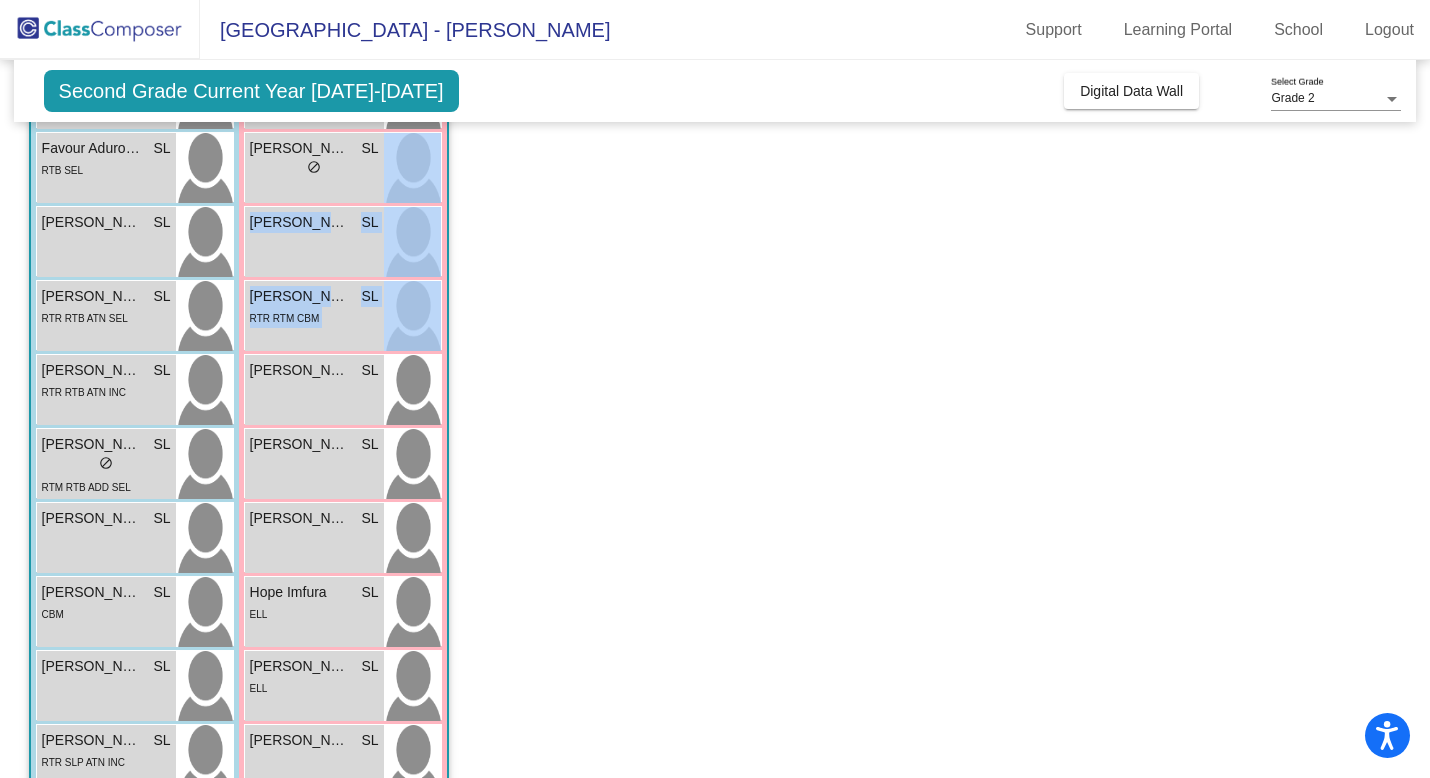 drag, startPoint x: 1419, startPoint y: 315, endPoint x: 1396, endPoint y: 157, distance: 159.66527 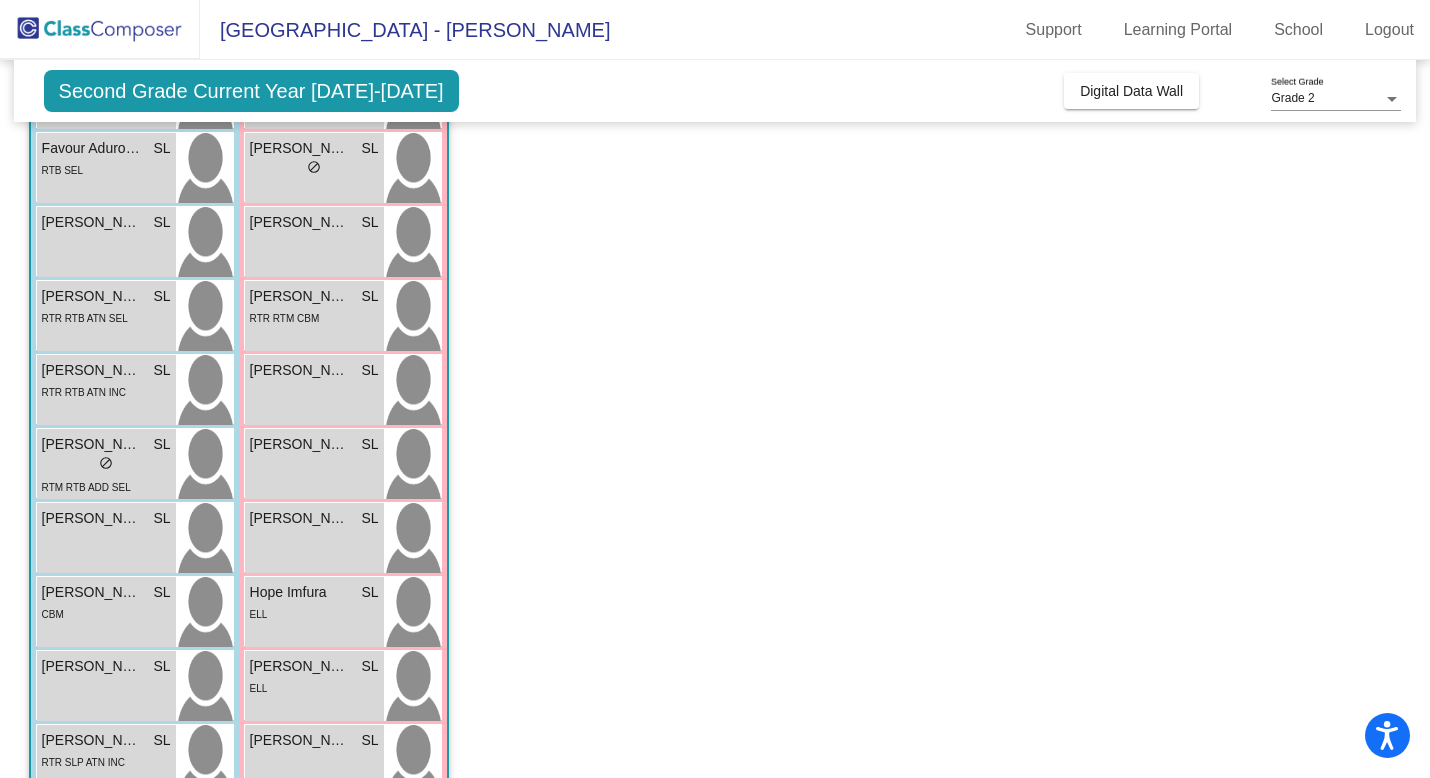 click on "Class 2   - [PERSON_NAME]  picture_as_pdf [PERSON_NAME]  Add Student  First Name Last Name Student Id  (Recommended)   Boy   Girl   [DEMOGRAPHIC_DATA] Add Close  Boys : 12  Branson [PERSON_NAME] lock do_not_disturb_alt RTR RTM ATN INC [PERSON_NAME] SL lock do_not_disturb_alt ATN CBM Favour Adurodola SL lock do_not_disturb_alt RTB SEL [PERSON_NAME] SL lock do_not_disturb_alt [PERSON_NAME] [PERSON_NAME] lock do_not_disturb_alt RTR RTB ATN SEL [PERSON_NAME] SL lock do_not_disturb_alt RTR RTB ATN INC [PERSON_NAME] SL lock do_not_disturb_alt RTM RTB ADD SEL [PERSON_NAME] lock do_not_disturb_alt [PERSON_NAME] SL lock do_not_disturb_alt CBM [PERSON_NAME] SL lock do_not_disturb_alt [PERSON_NAME] lock do_not_disturb_alt RTR SLP ATN INC [PERSON_NAME] SL lock do_not_disturb_alt Girls: 13 [PERSON_NAME] lock do_not_disturb_alt GPV CBM [PERSON_NAME] SL lock do_not_disturb_alt CBM [PERSON_NAME] SL lock do_not_disturb_alt [PERSON_NAME] SL lock do_not_disturb_alt [PERSON_NAME] SL lock do_not_disturb_alt RTR RTM CBM [PERSON_NAME] SL lock SL" 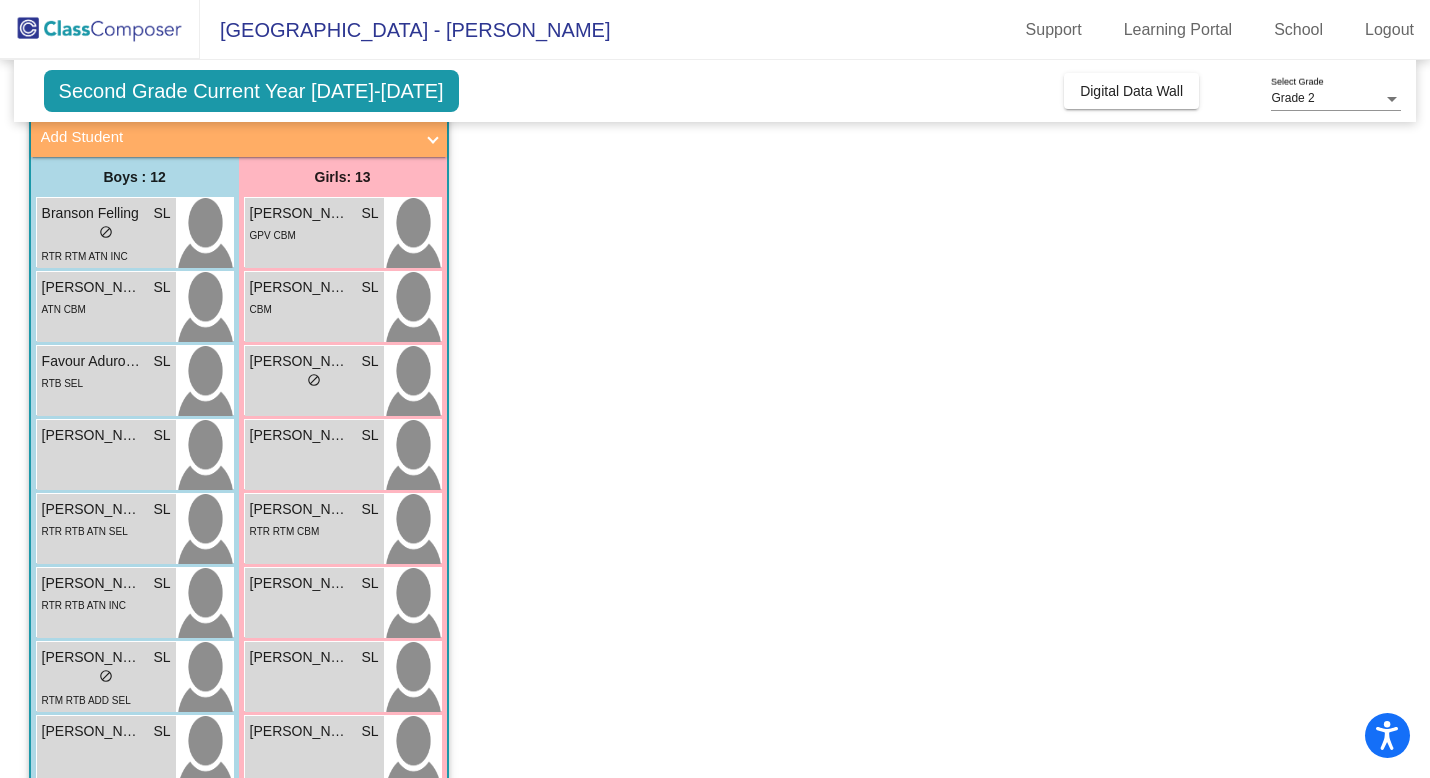 scroll, scrollTop: 0, scrollLeft: 0, axis: both 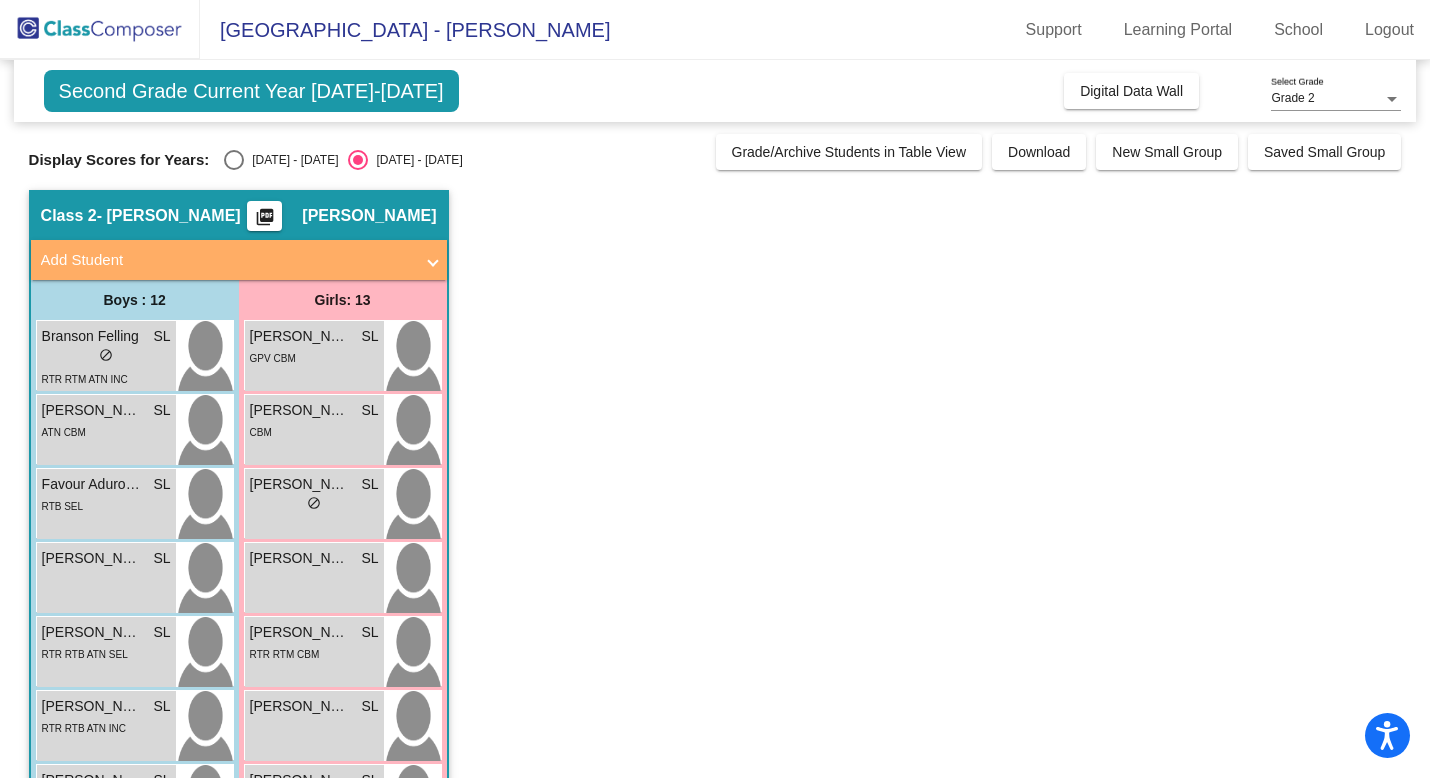 click on "Class 2   - [PERSON_NAME]  picture_as_pdf [PERSON_NAME]  Add Student  First Name Last Name Student Id  (Recommended)   Boy   Girl   [DEMOGRAPHIC_DATA] Add Close  Boys : 12  Branson [PERSON_NAME] lock do_not_disturb_alt RTR RTM ATN INC [PERSON_NAME] SL lock do_not_disturb_alt ATN CBM Favour Adurodola SL lock do_not_disturb_alt RTB SEL [PERSON_NAME] SL lock do_not_disturb_alt [PERSON_NAME] [PERSON_NAME] lock do_not_disturb_alt RTR RTB ATN SEL [PERSON_NAME] SL lock do_not_disturb_alt RTR RTB ATN INC [PERSON_NAME] SL lock do_not_disturb_alt RTM RTB ADD SEL [PERSON_NAME] lock do_not_disturb_alt [PERSON_NAME] SL lock do_not_disturb_alt CBM [PERSON_NAME] SL lock do_not_disturb_alt [PERSON_NAME] lock do_not_disturb_alt RTR SLP ATN INC [PERSON_NAME] SL lock do_not_disturb_alt Girls: 13 [PERSON_NAME] lock do_not_disturb_alt GPV CBM [PERSON_NAME] SL lock do_not_disturb_alt CBM [PERSON_NAME] SL lock do_not_disturb_alt [PERSON_NAME] SL lock do_not_disturb_alt [PERSON_NAME] SL lock do_not_disturb_alt RTR RTM CBM [PERSON_NAME] SL lock SL" 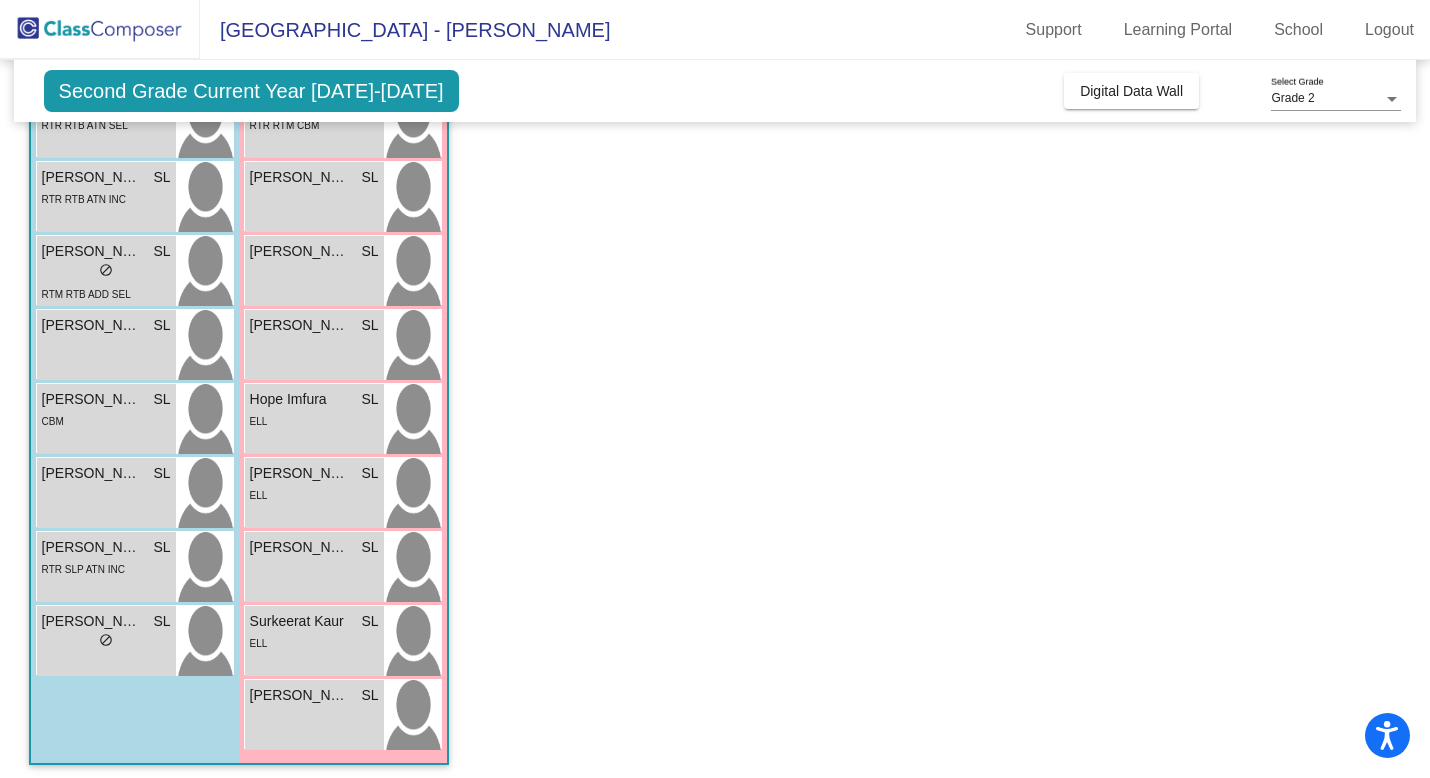 scroll, scrollTop: 536, scrollLeft: 0, axis: vertical 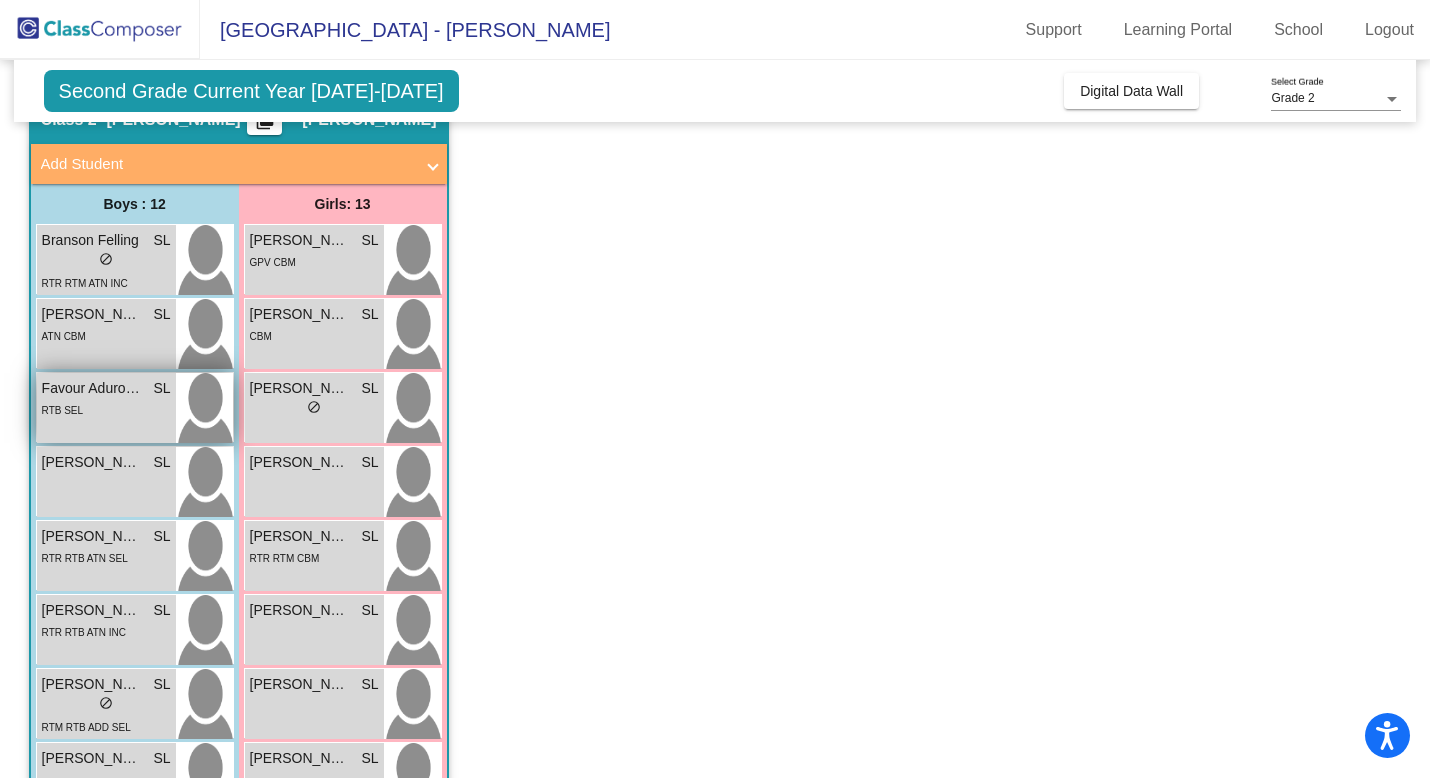 click on "RTB SEL" at bounding box center [106, 409] 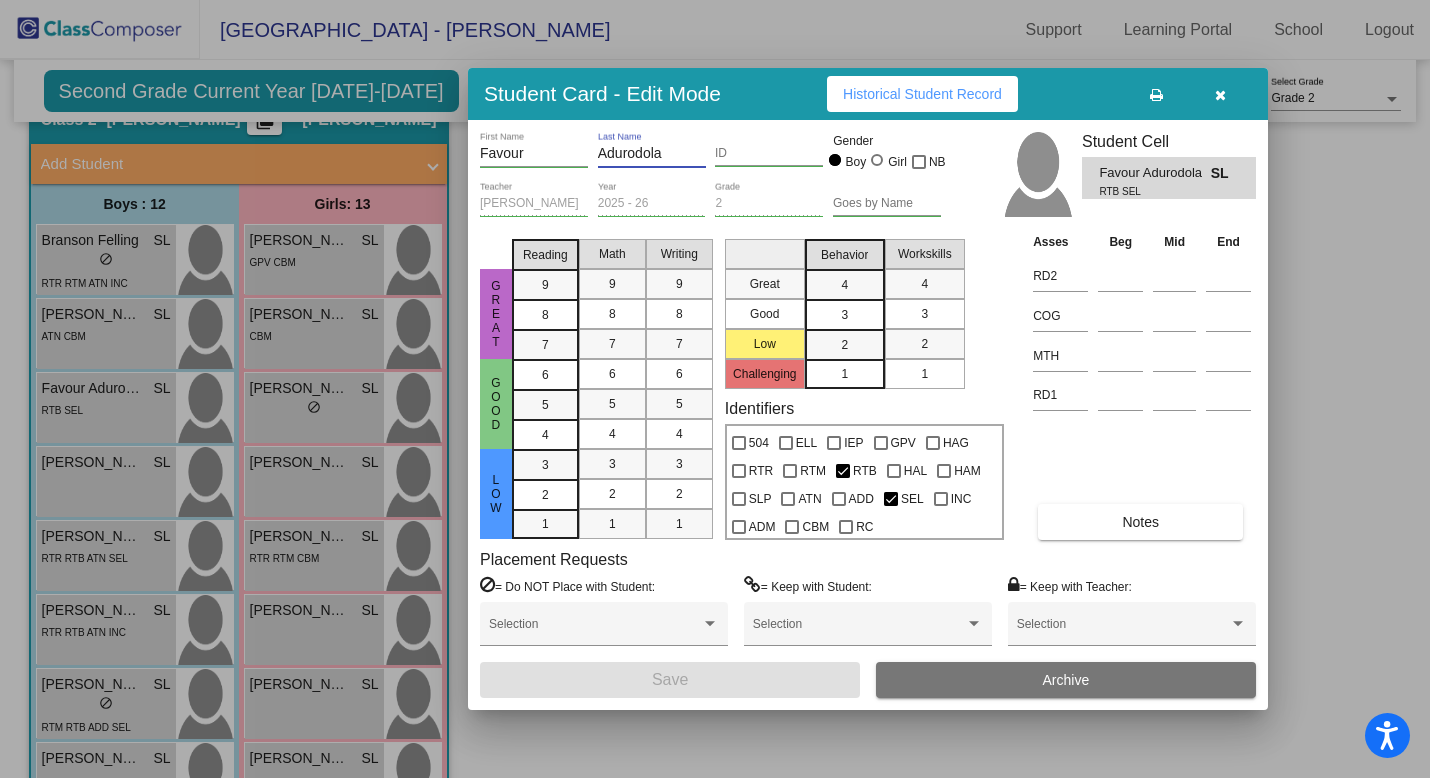 click on "Adurodola" at bounding box center (652, 154) 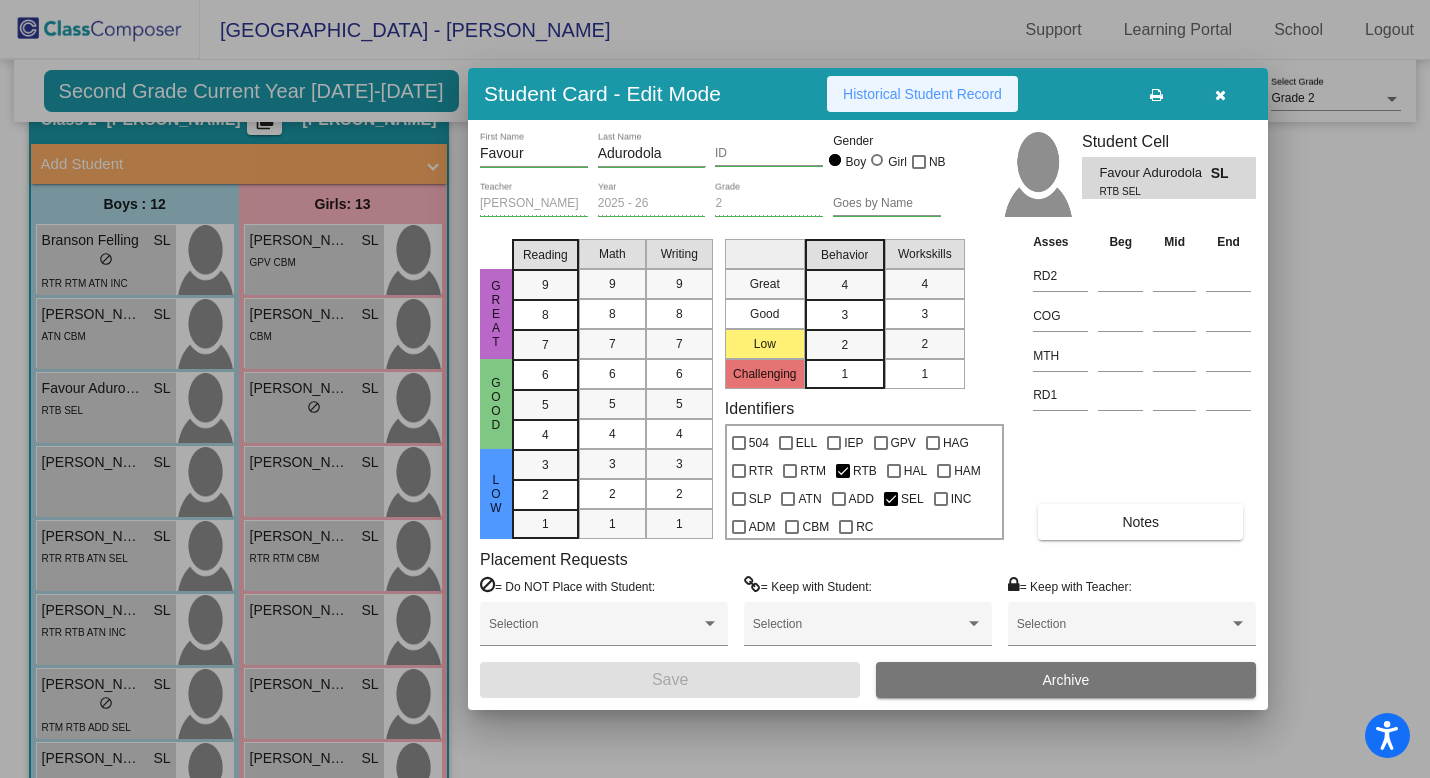 click on "Historical Student Record" at bounding box center (922, 94) 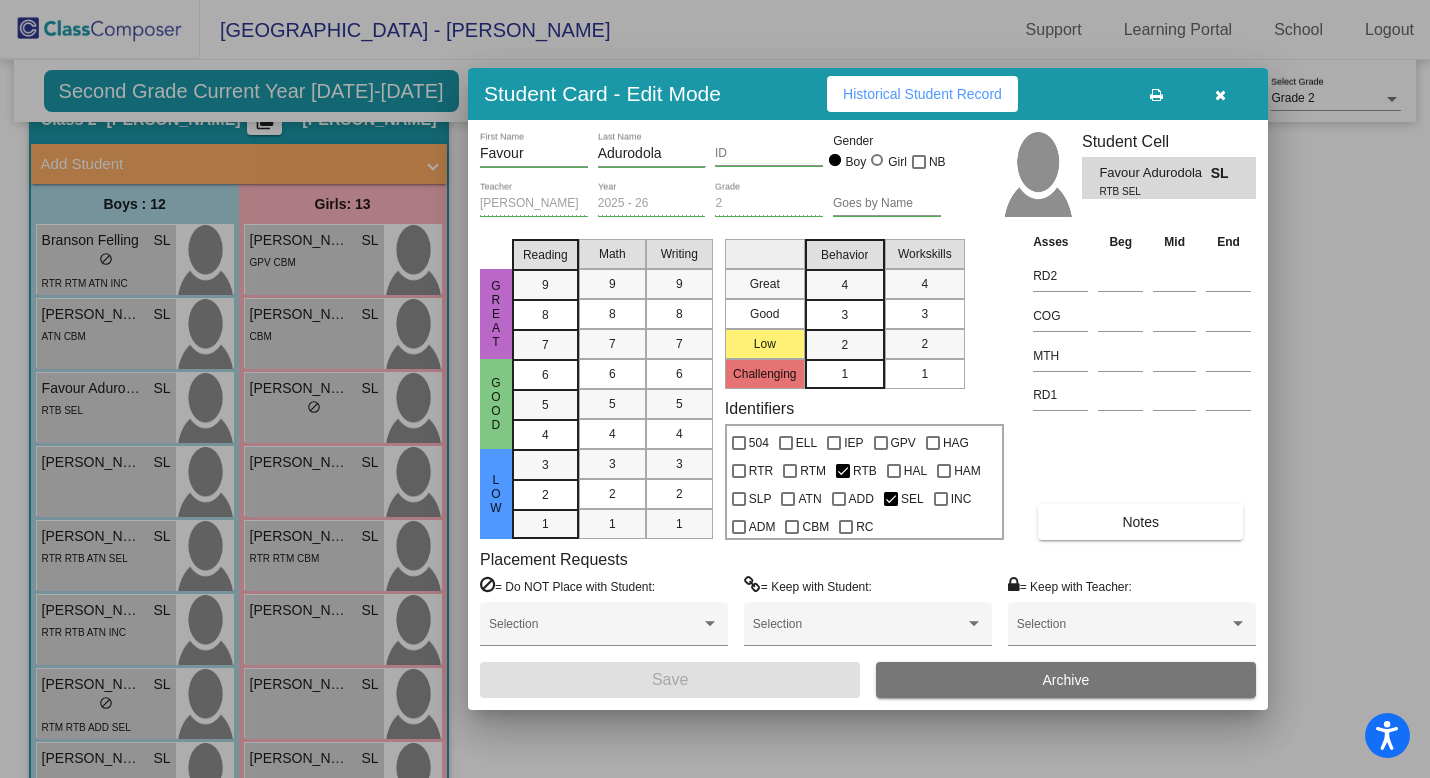 click at bounding box center [1220, 95] 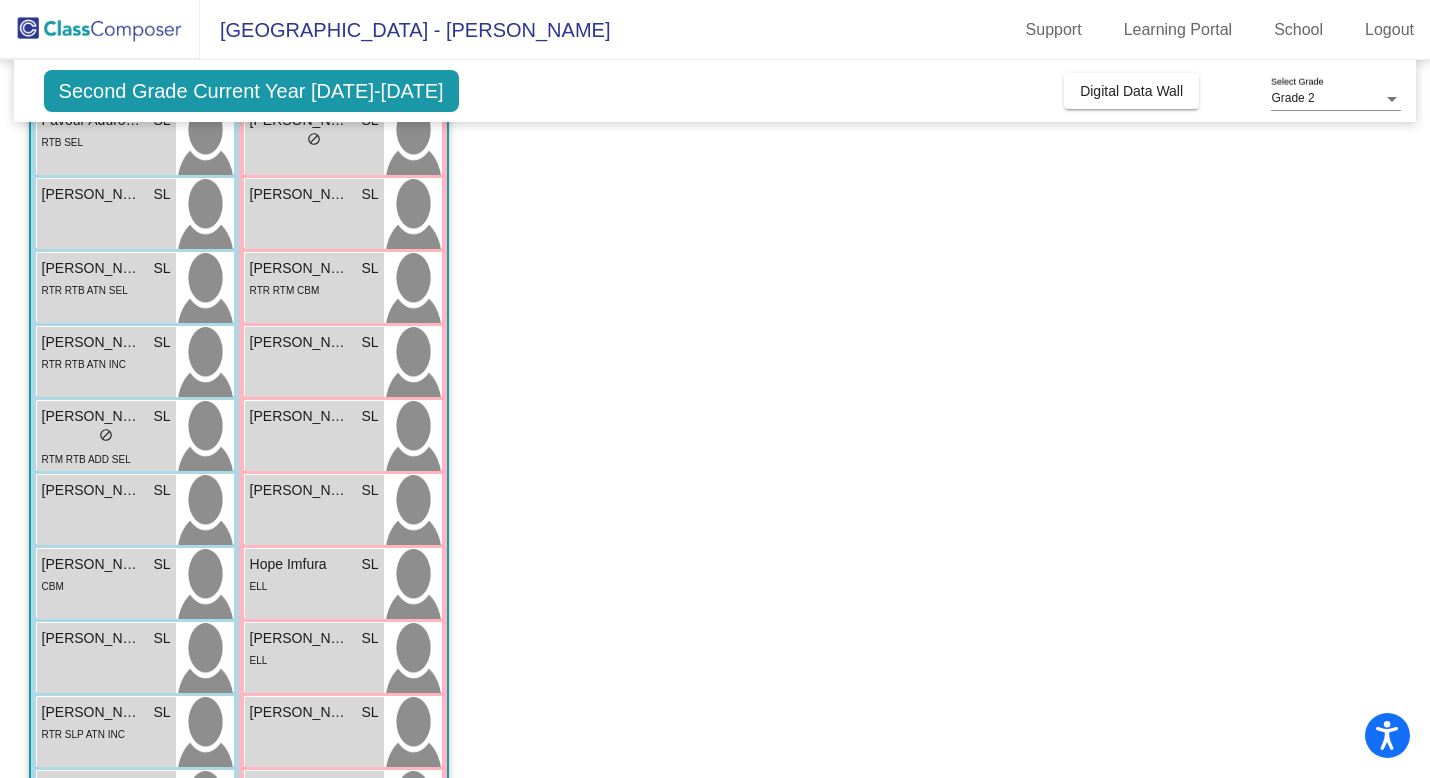 scroll, scrollTop: 360, scrollLeft: 0, axis: vertical 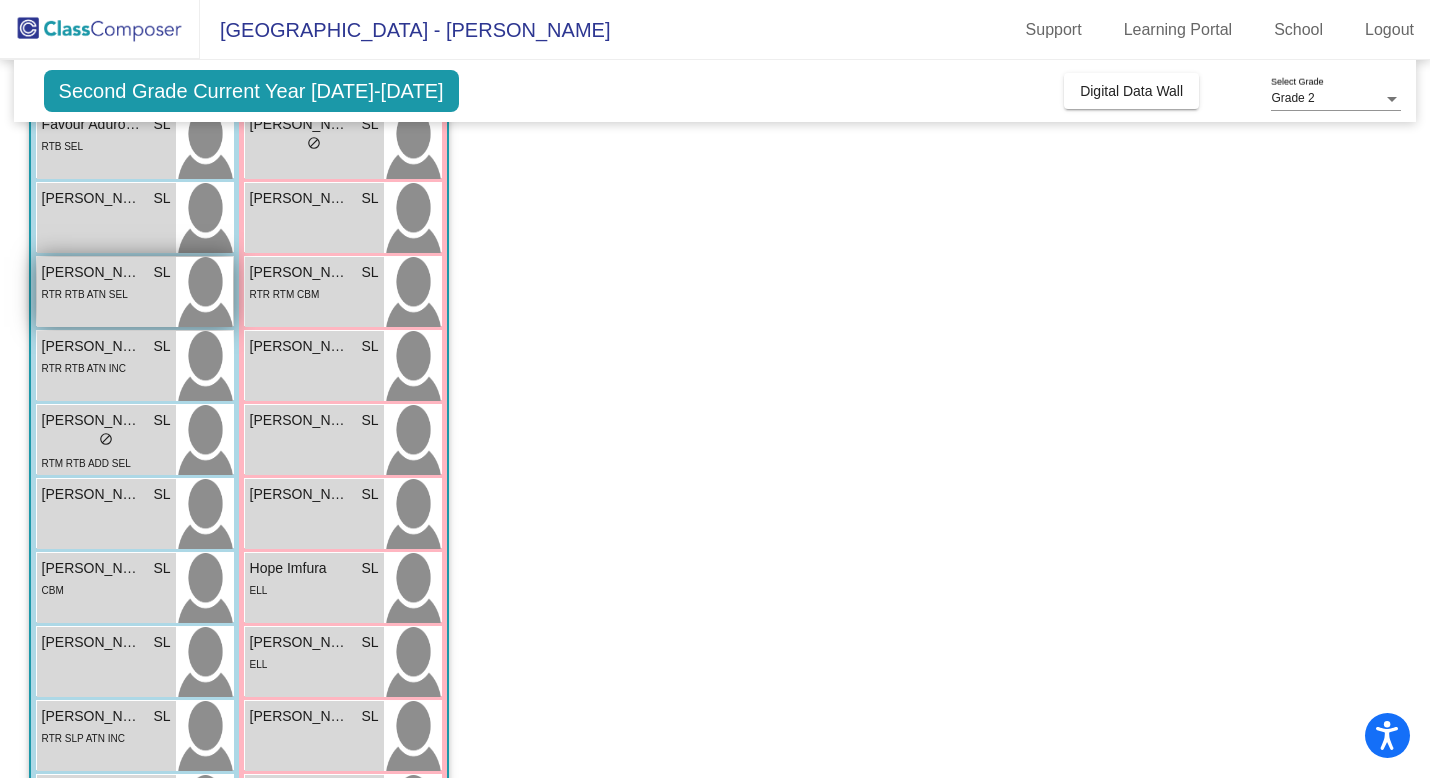 click on "RTR RTB ATN SEL" at bounding box center [106, 293] 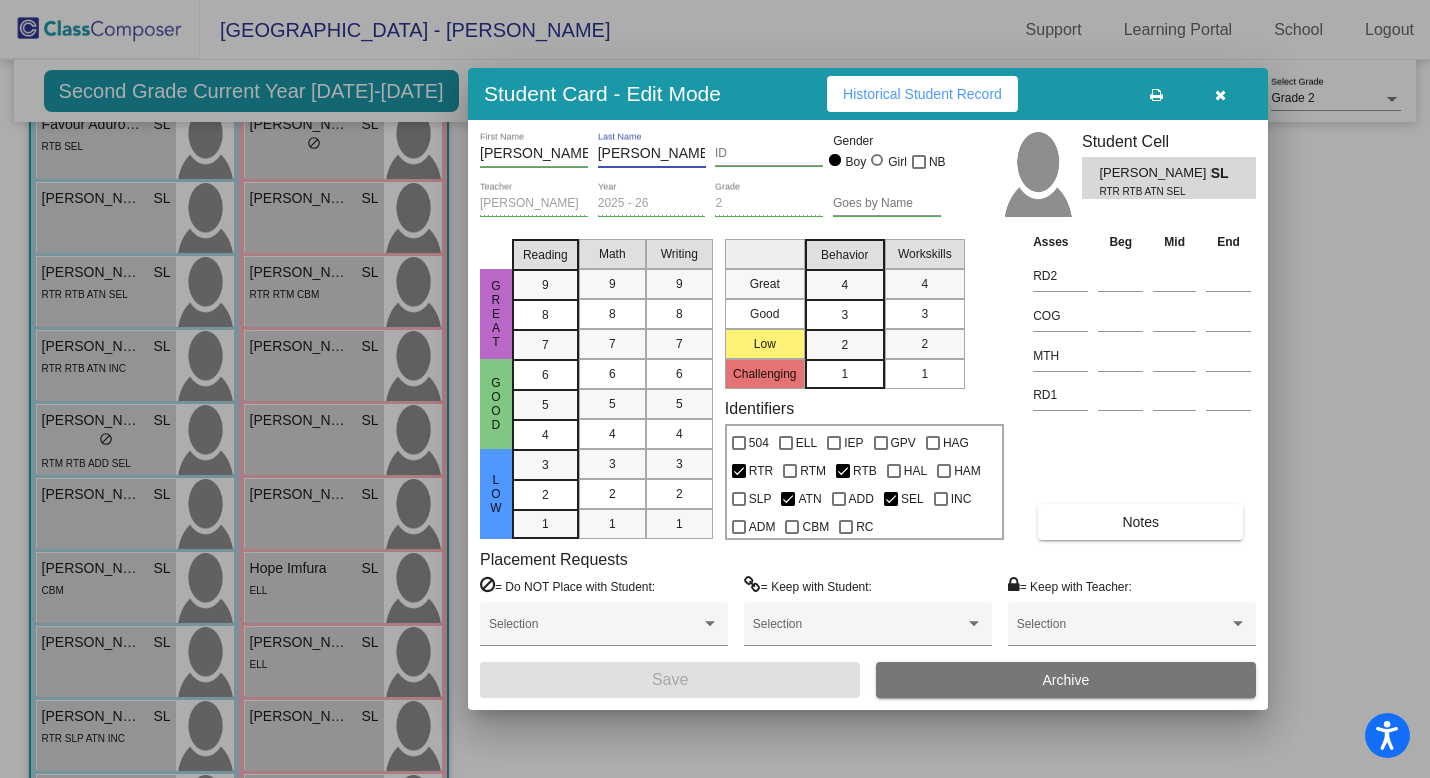 click on "[PERSON_NAME]" at bounding box center [652, 154] 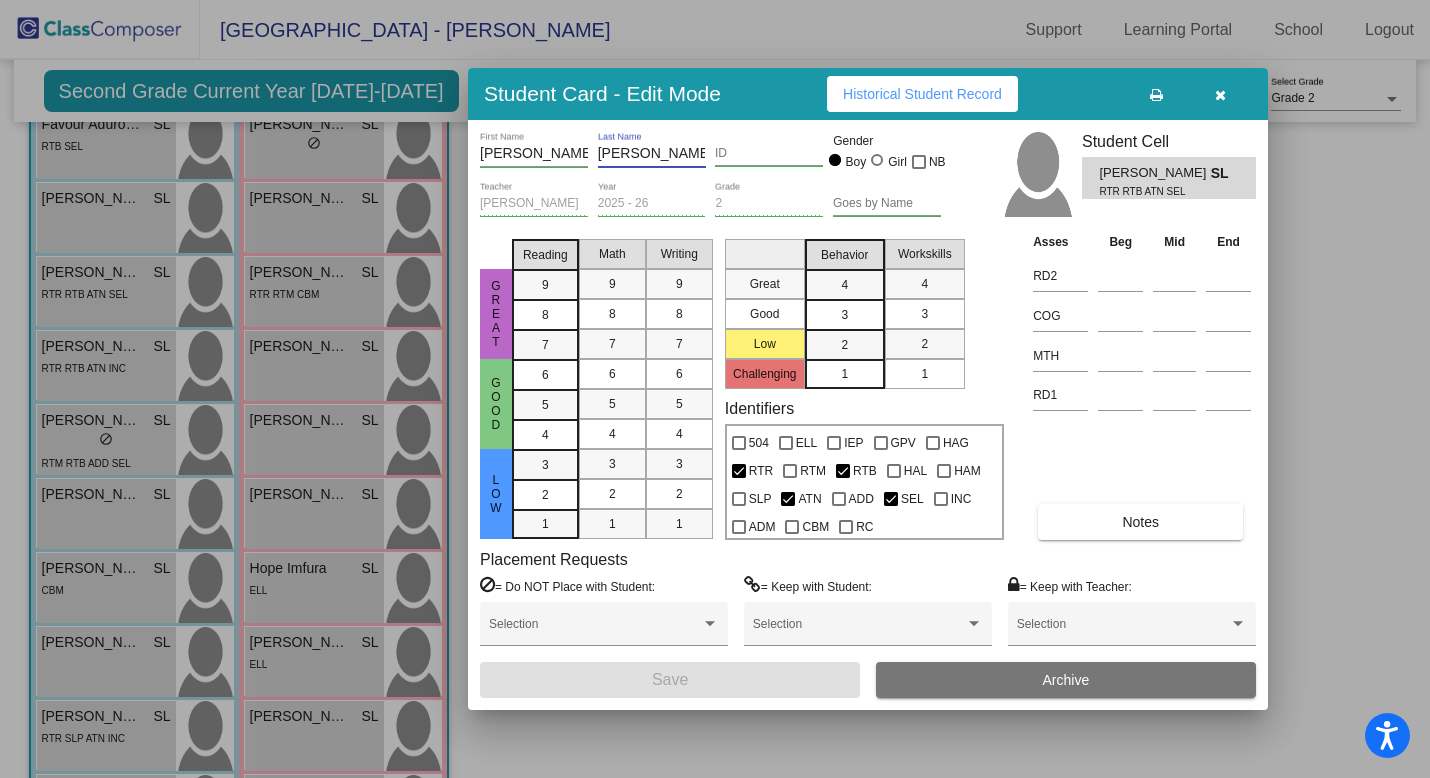 click on "Historical Student Record" at bounding box center [922, 94] 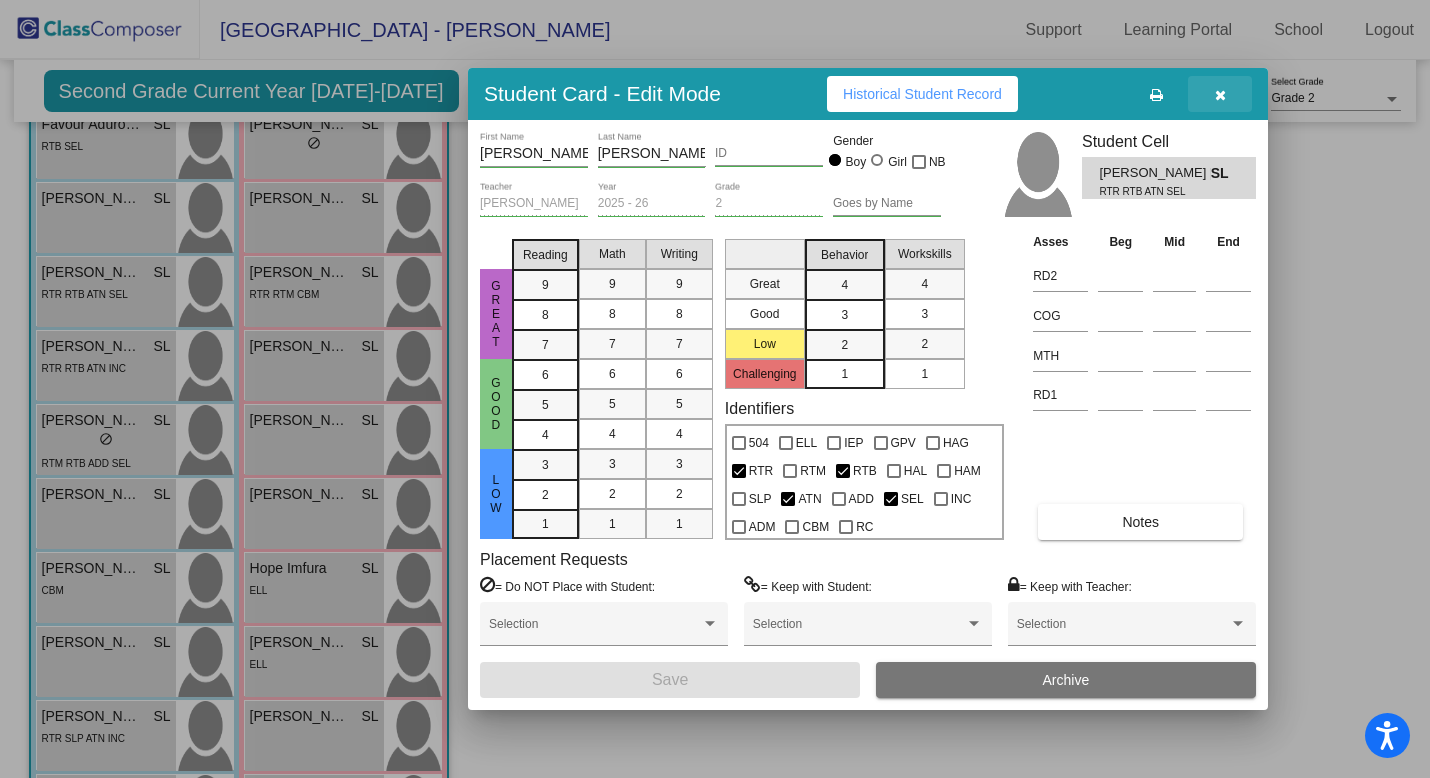 click at bounding box center [1220, 95] 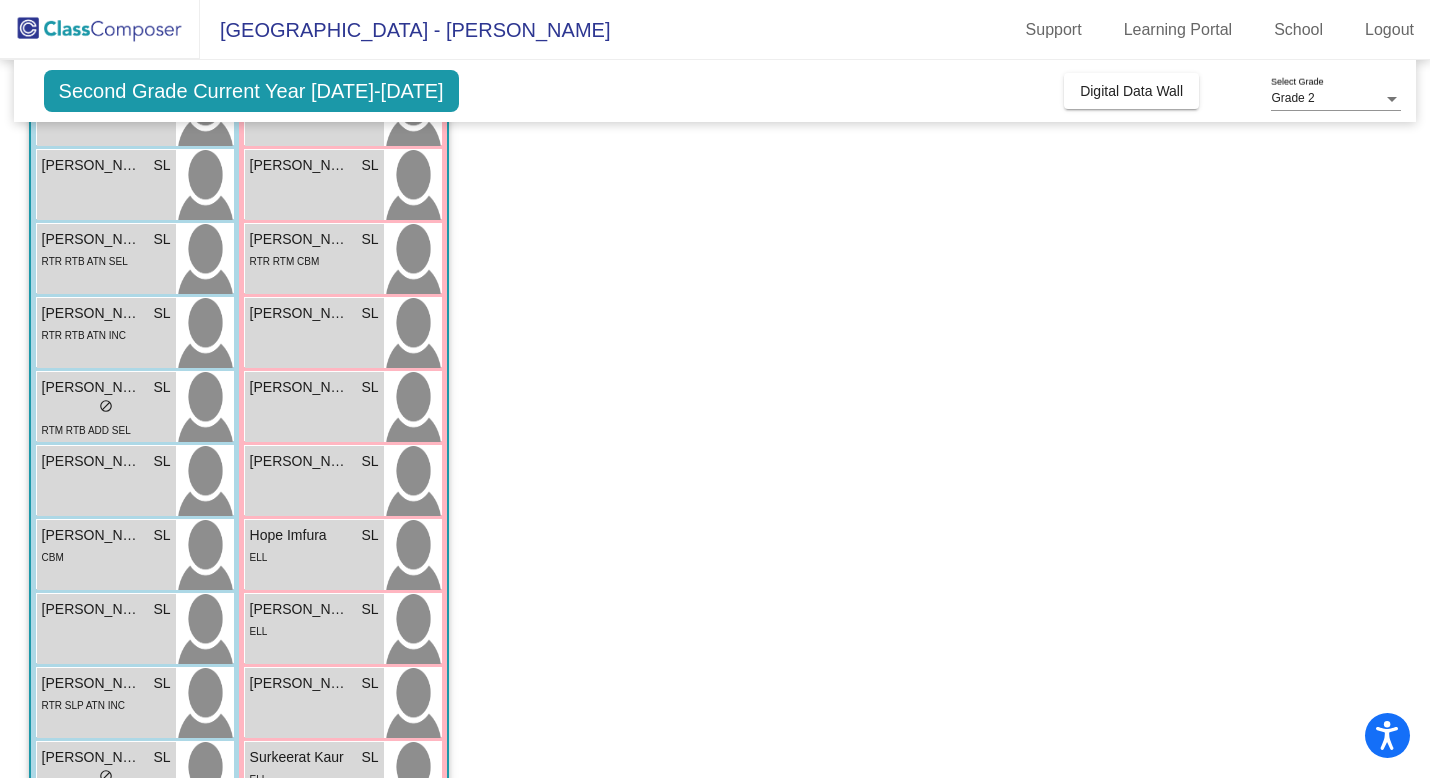 scroll, scrollTop: 397, scrollLeft: 0, axis: vertical 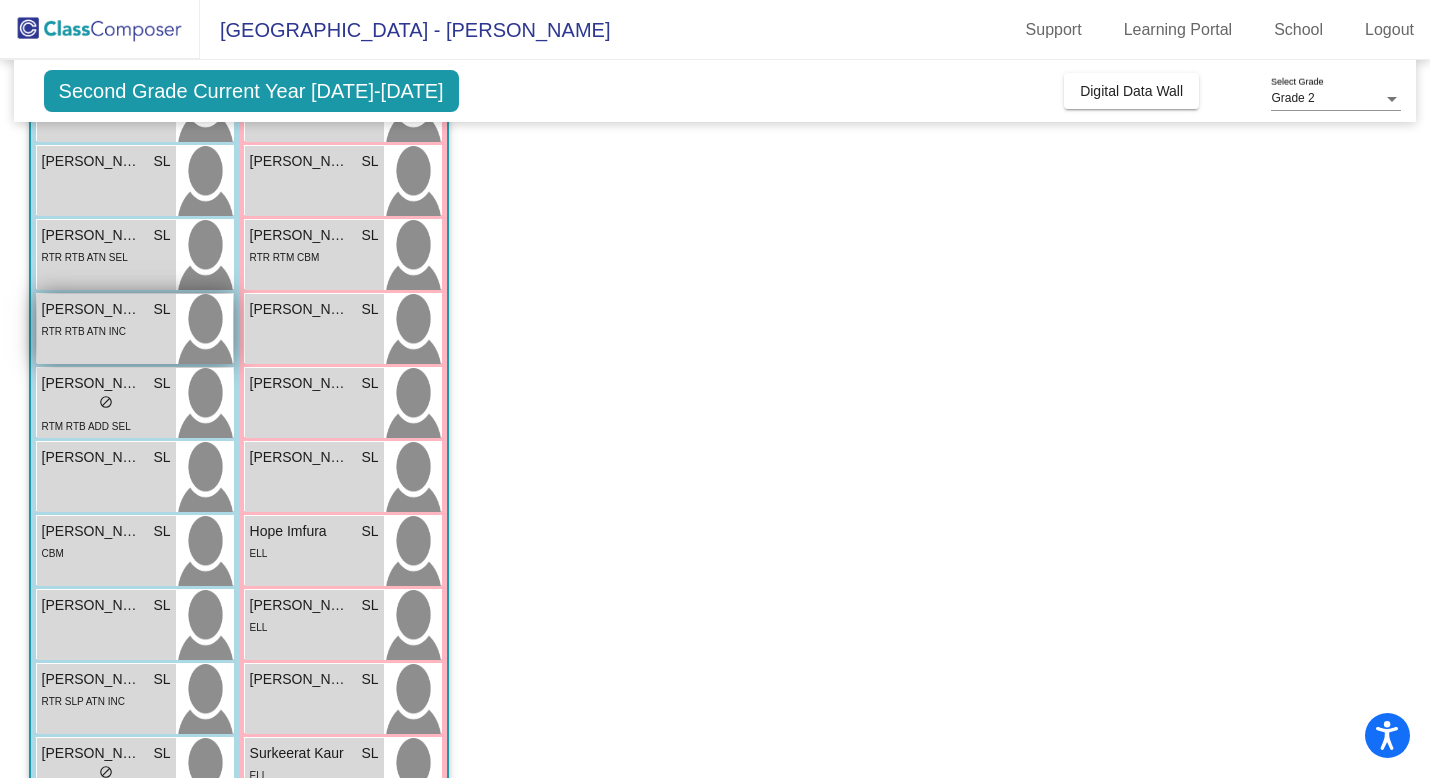click on "[PERSON_NAME] SL lock do_not_disturb_alt RTR RTB ATN INC" at bounding box center (106, 329) 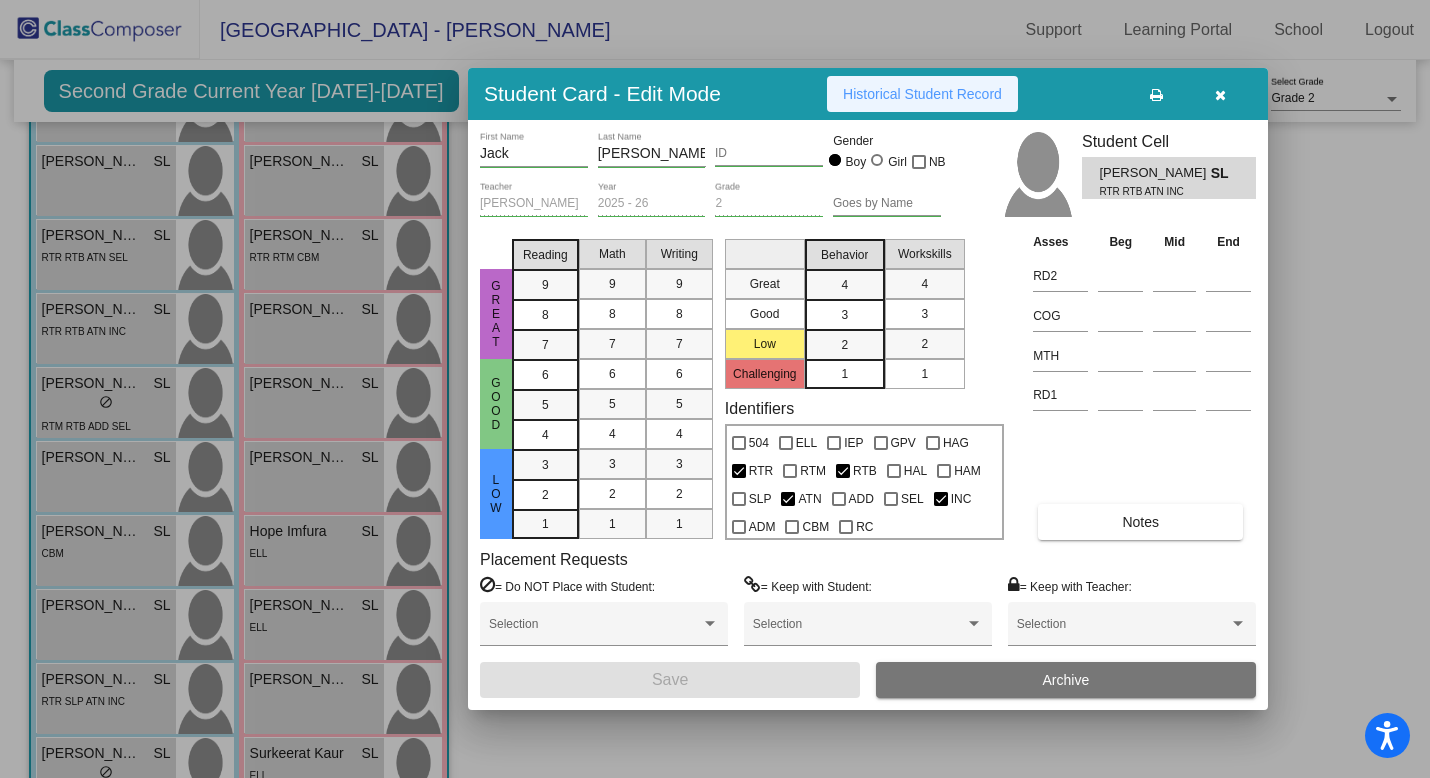 click on "Historical Student Record" at bounding box center (922, 94) 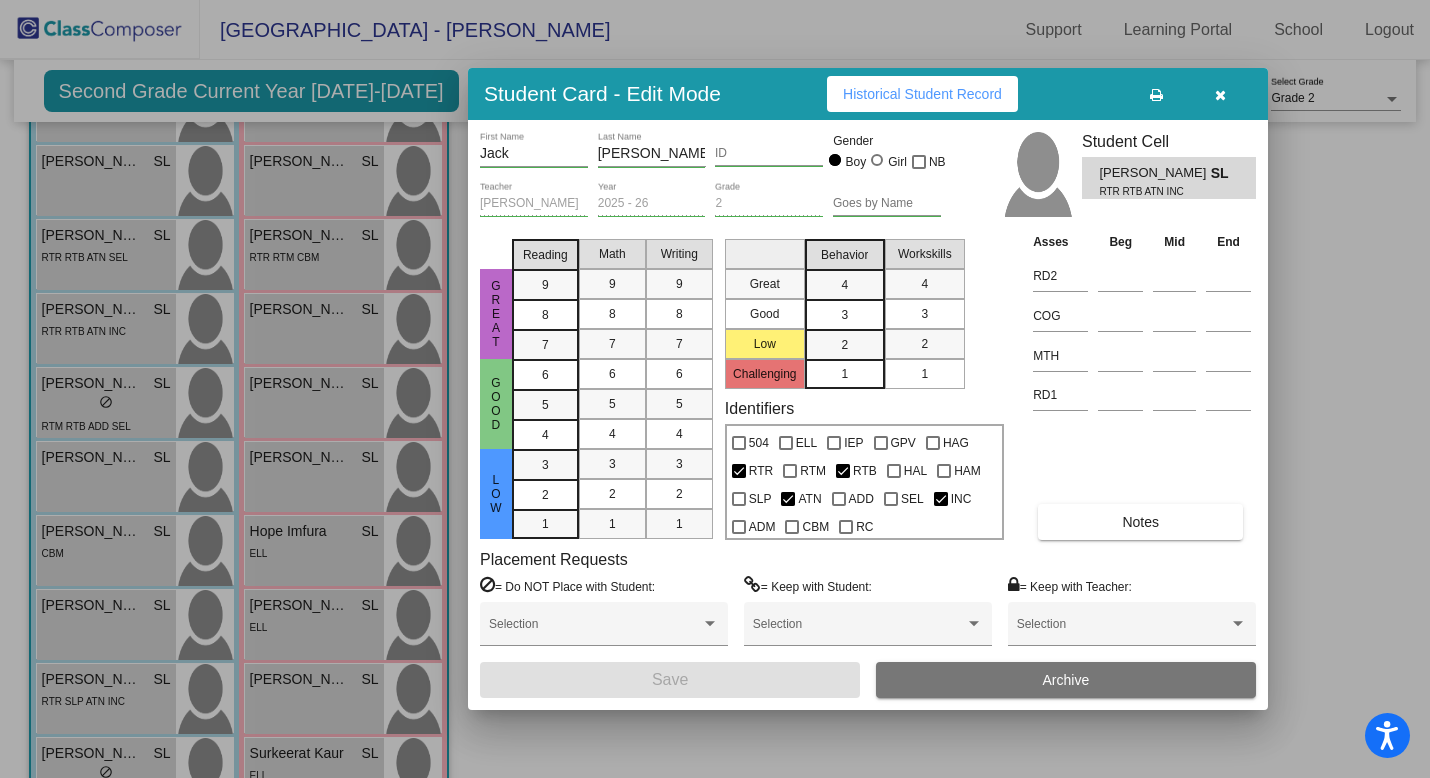 click at bounding box center (1220, 95) 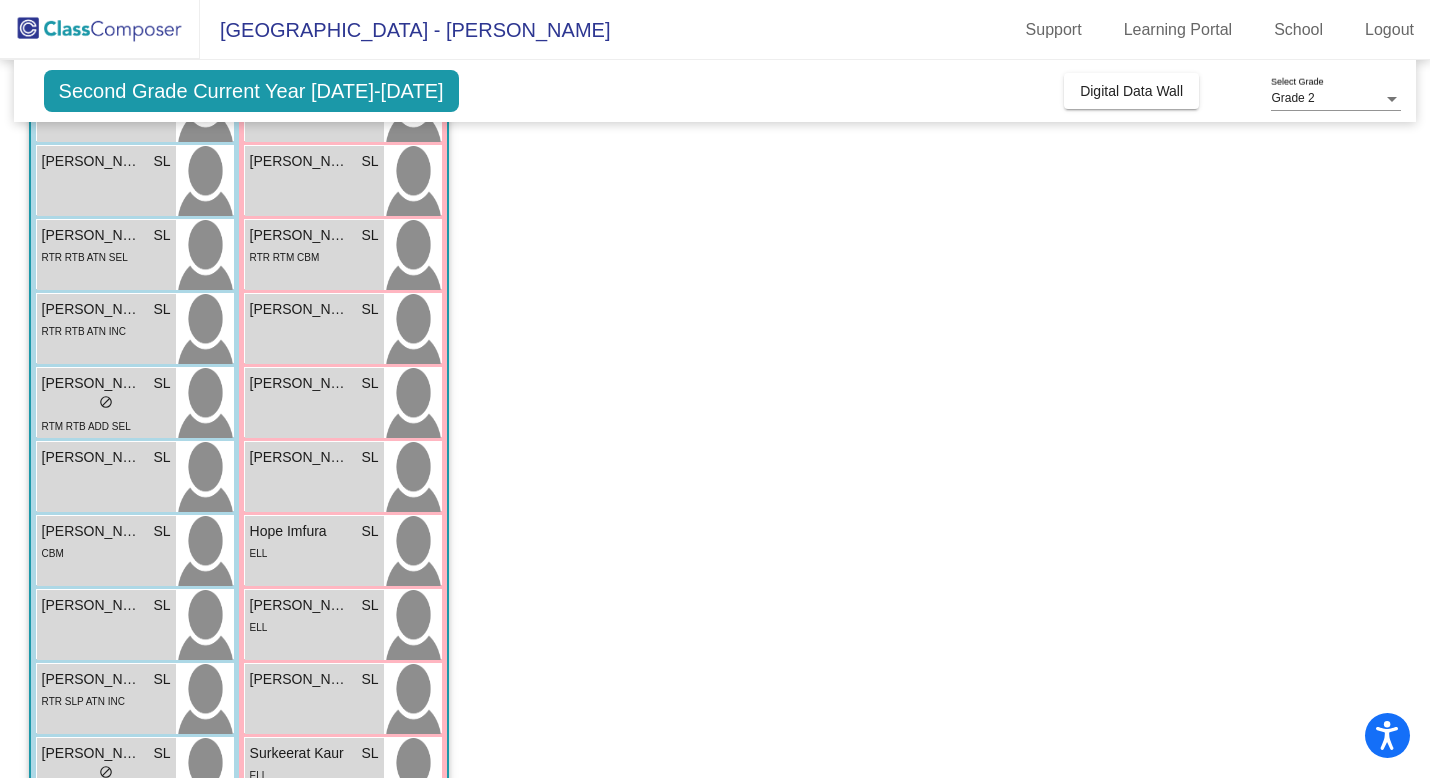 click on "Grade 2 Select Grade  Second Grade Current Year [DATE]-[DATE]  Add, Move, or Retain Students Off   On  Incoming   Digital Data Wall    Display Scores for Years:   [DATE] - [DATE]   [DATE] - [DATE]  Grade/Archive Students in Table View   Download   New Small Group   Saved Small Group   Notes   Download Class List   Import Students   New Small Group   Saved Small Group  Display Scores for Years:   [DATE] - [DATE]   [DATE] - [DATE] Hallway   - Hallway Class  picture_as_pdf  Add Student  First Name Last Name Student Id  (Recommended)   Boy   Girl   [DEMOGRAPHIC_DATA] Add Close  Boys : 0    No Students   Girls: 0   No Students   Class 1   - [PERSON_NAME]  picture_as_pdf [PERSON_NAME]  Add Student  First Name Last Name Student Id  (Recommended)   Boy   Girl   [DEMOGRAPHIC_DATA] Add Close  Boys : 13  [PERSON_NAME] TB lock do_not_disturb_alt CBM [PERSON_NAME] TB lock do_not_disturb_alt IEP SLP ADD INC [PERSON_NAME] TB lock do_not_disturb_alt CBM [PERSON_NAME] TB lock do_not_disturb_alt [PERSON_NAME] [PERSON_NAME] TB lock do_not_disturb_alt ELL TB lock IEP" 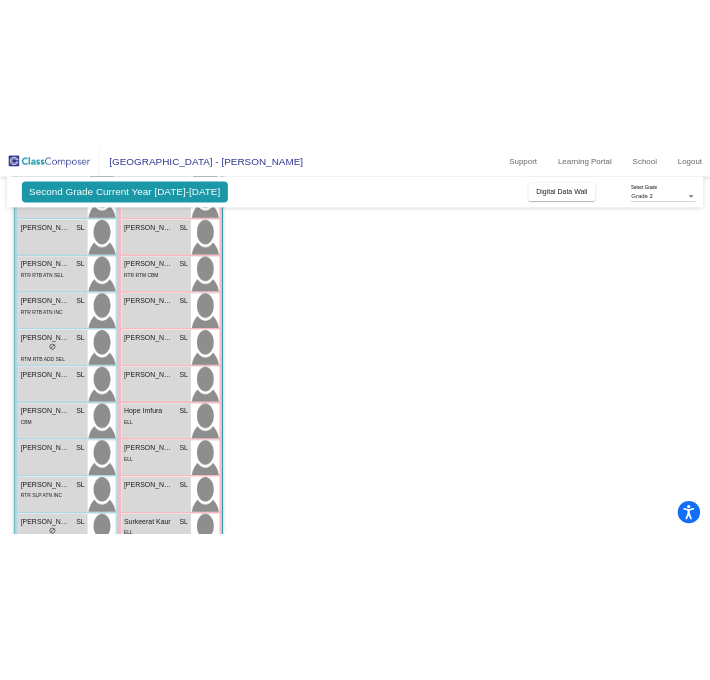 scroll, scrollTop: 0, scrollLeft: 0, axis: both 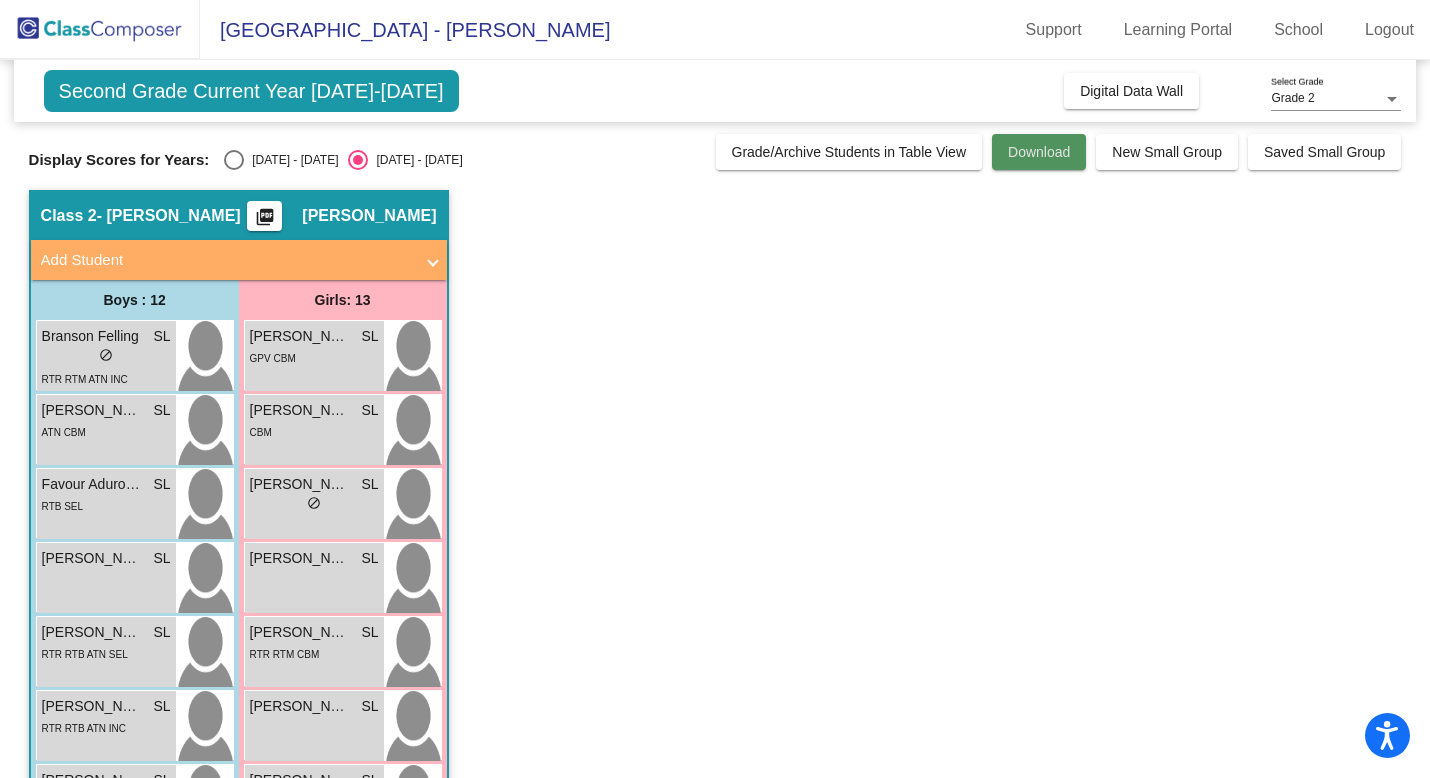click on "Download" 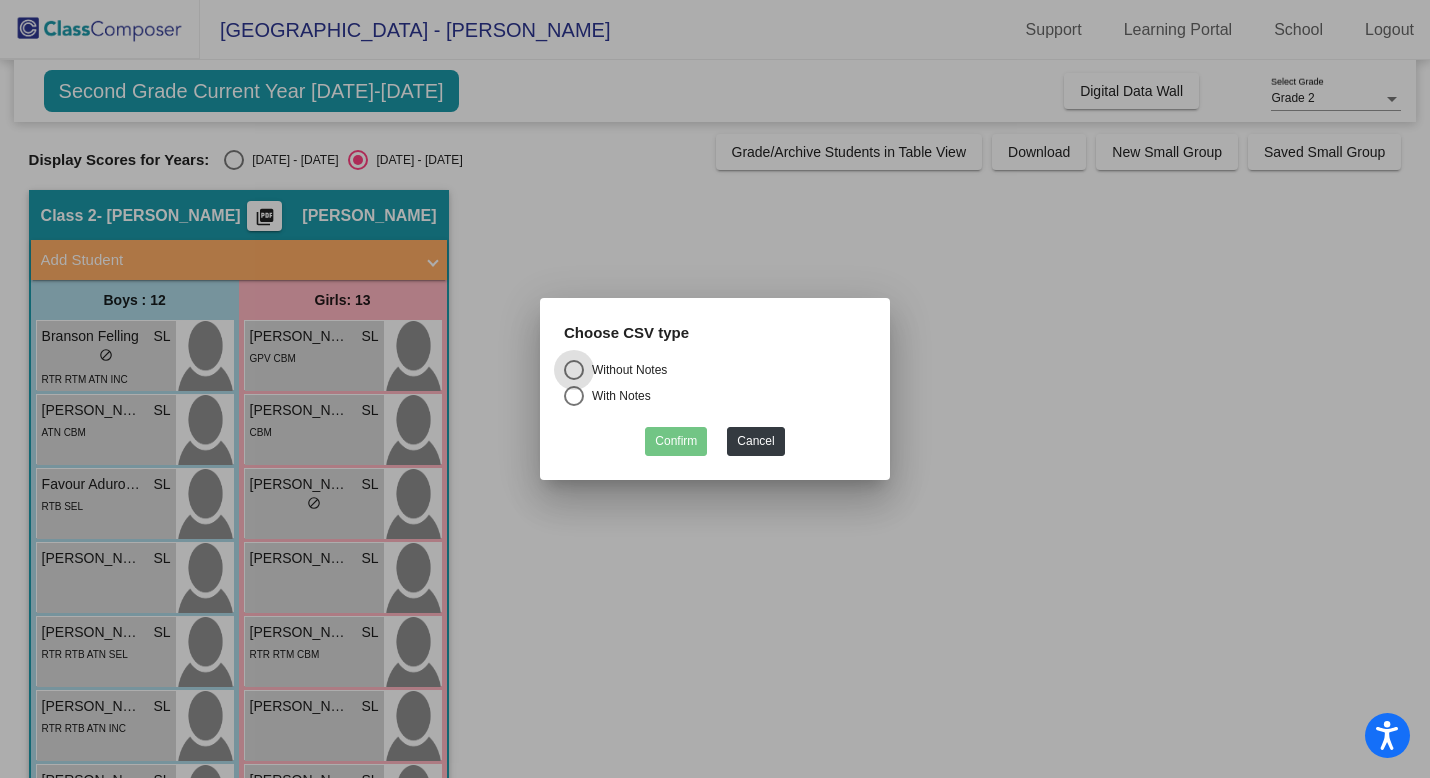 click at bounding box center (574, 396) 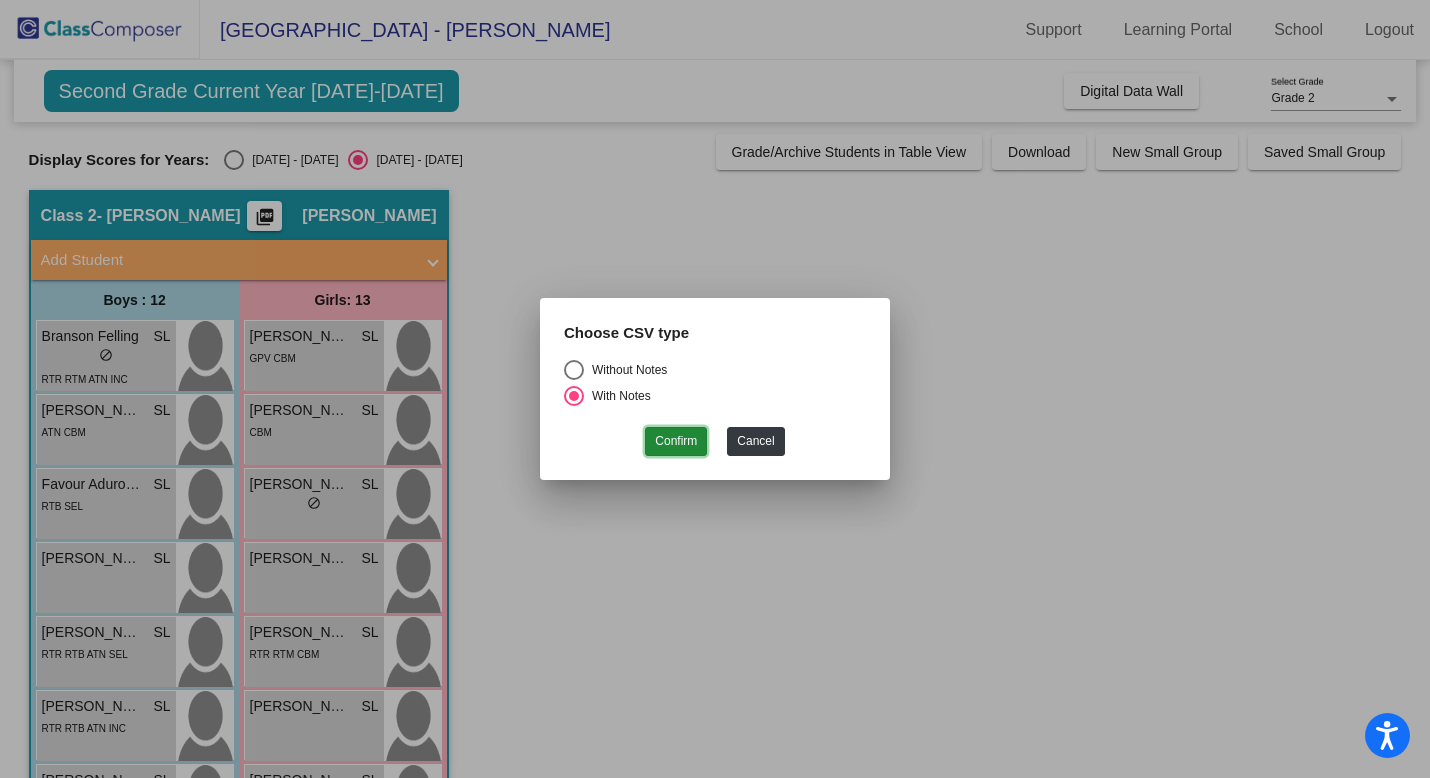 click on "Confirm" at bounding box center (676, 441) 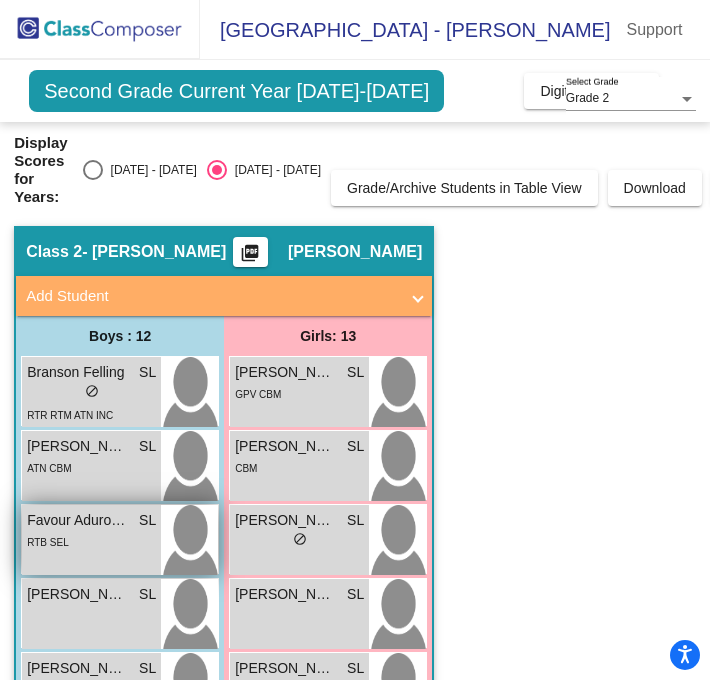 click on "Favour Adurodola" at bounding box center [77, 520] 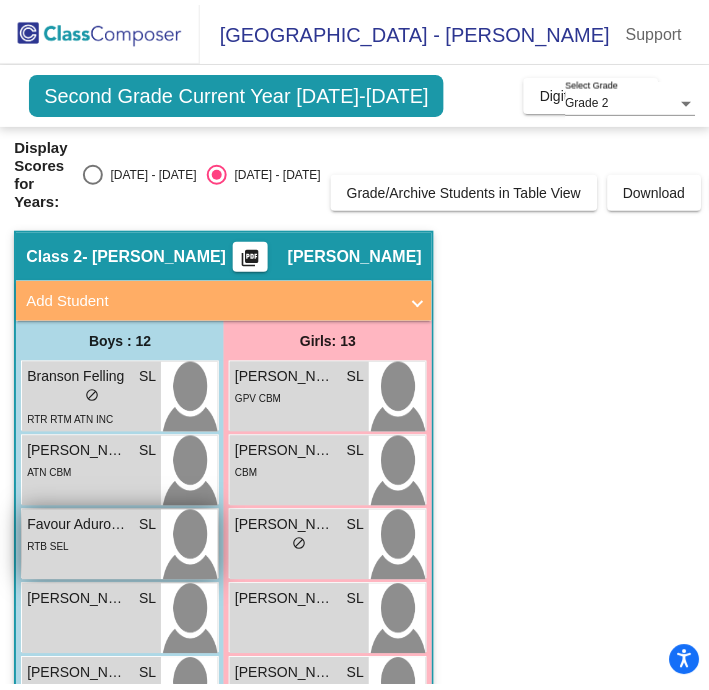 scroll, scrollTop: 0, scrollLeft: 0, axis: both 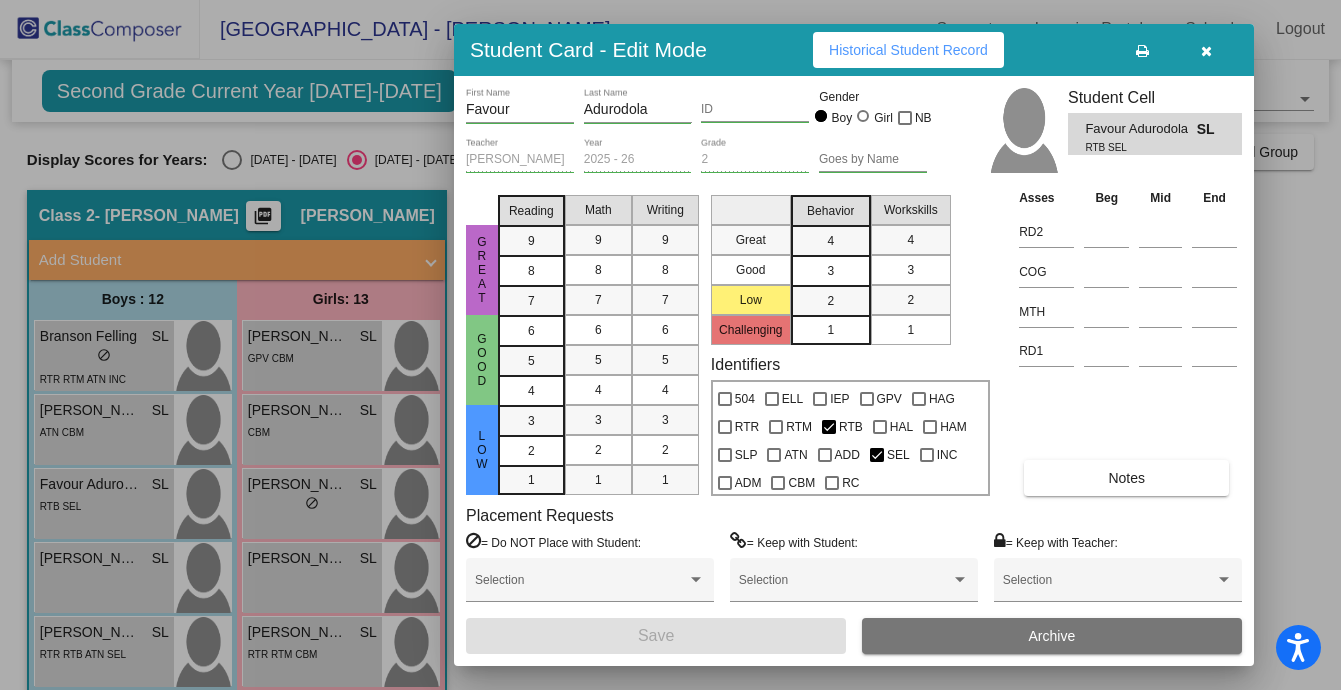 click on "Historical Student Record" at bounding box center [908, 50] 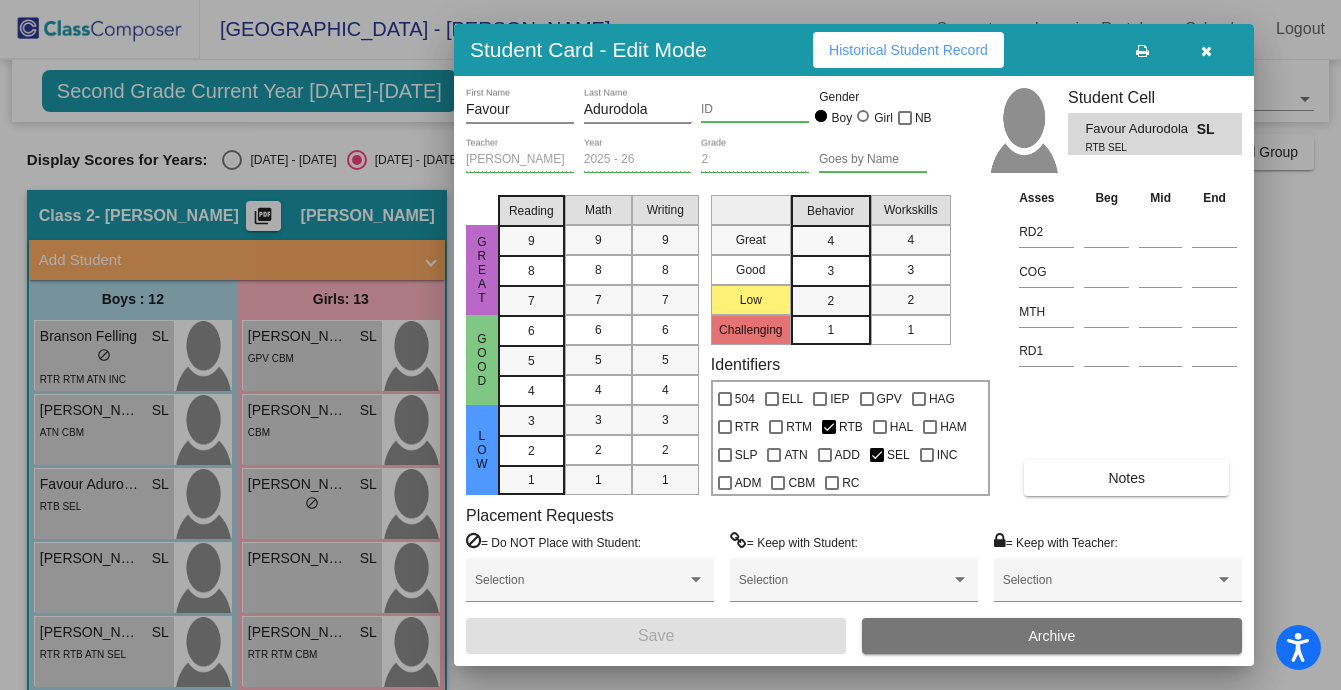 click on "Historical Student Record" at bounding box center [908, 50] 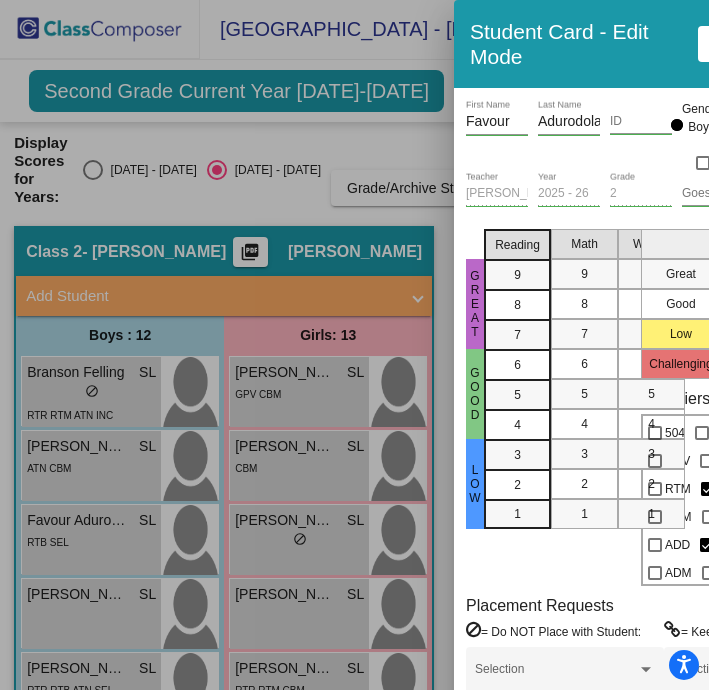 click at bounding box center [354, 345] 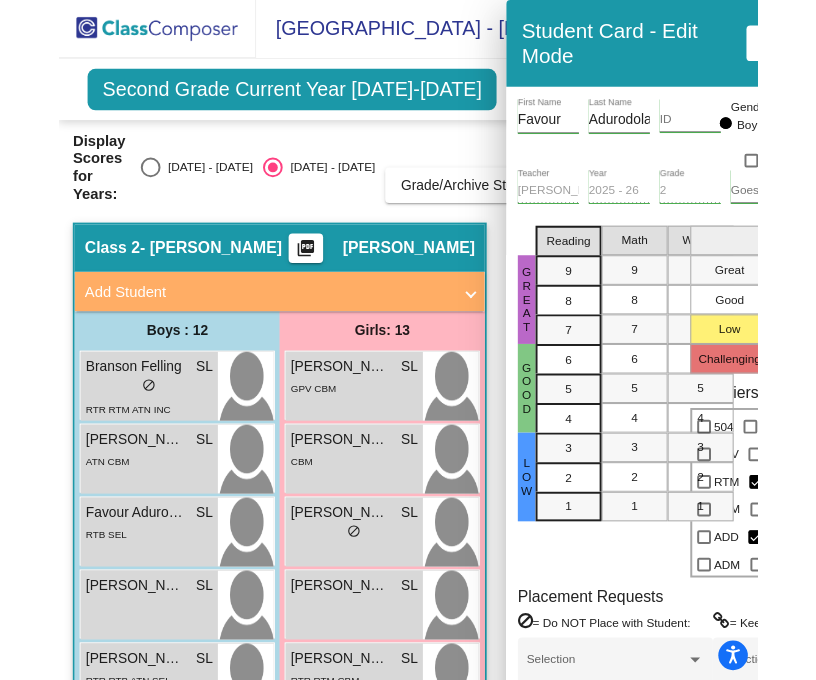 scroll, scrollTop: 0, scrollLeft: 0, axis: both 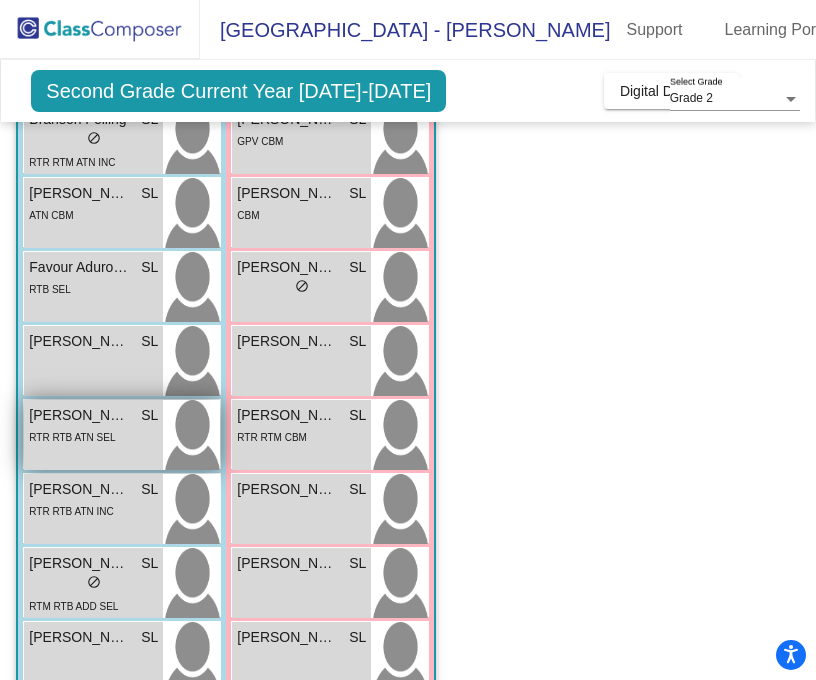 click on "RTR RTB ATN SEL" at bounding box center [72, 437] 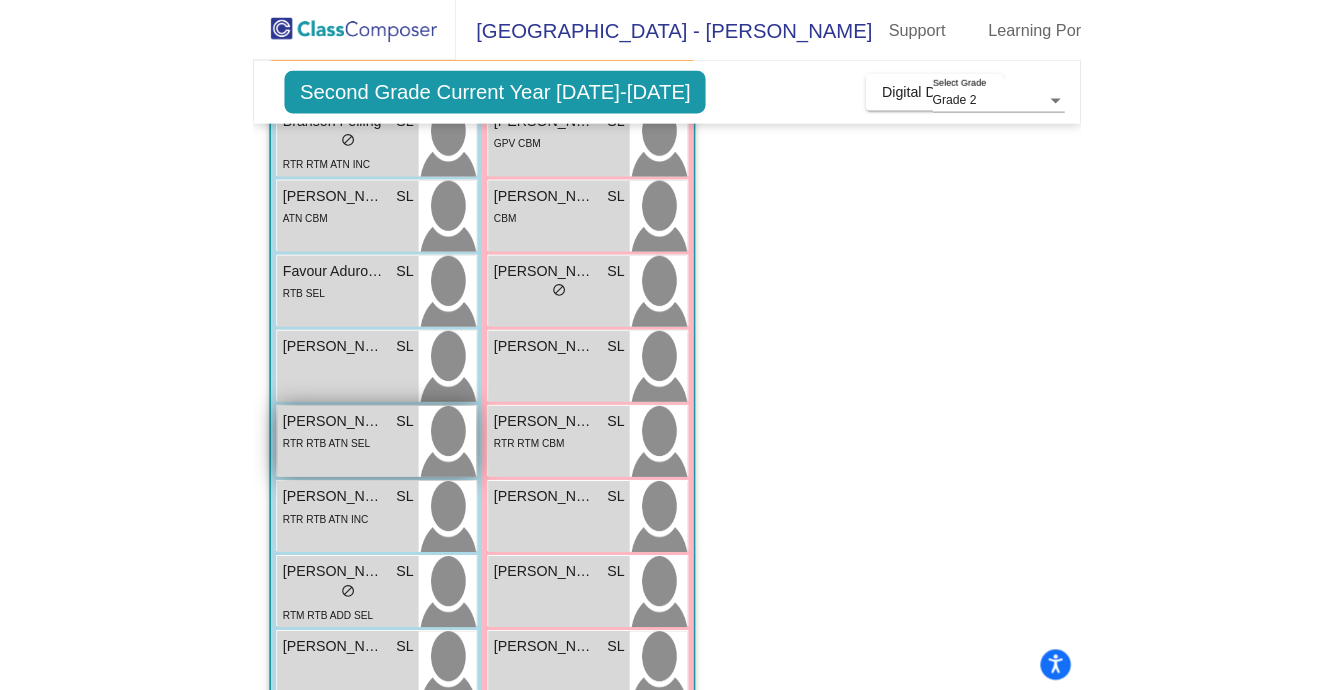 scroll, scrollTop: 0, scrollLeft: 0, axis: both 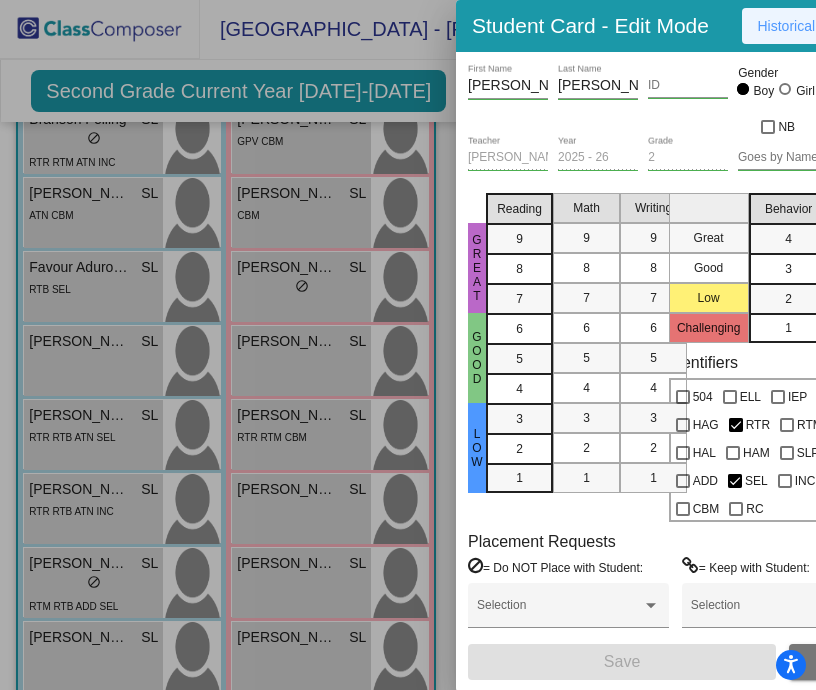 click on "Historical Student Record" at bounding box center [837, 26] 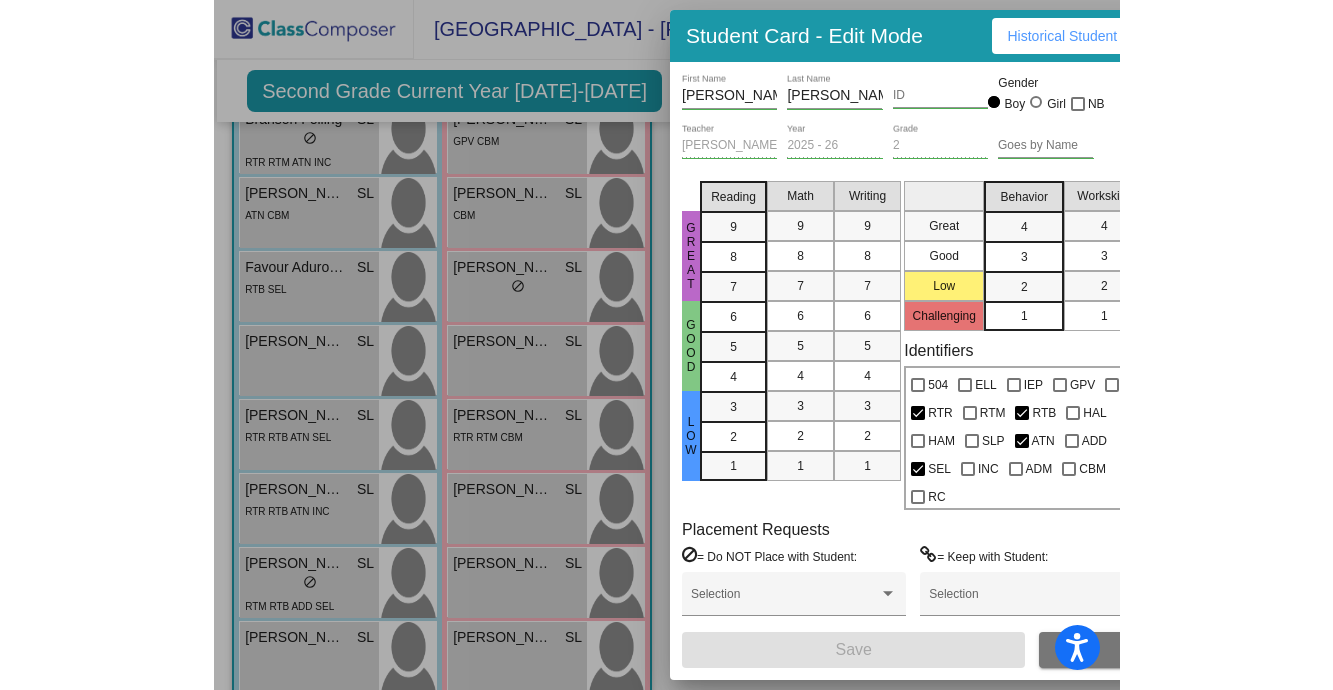 scroll, scrollTop: 217, scrollLeft: 0, axis: vertical 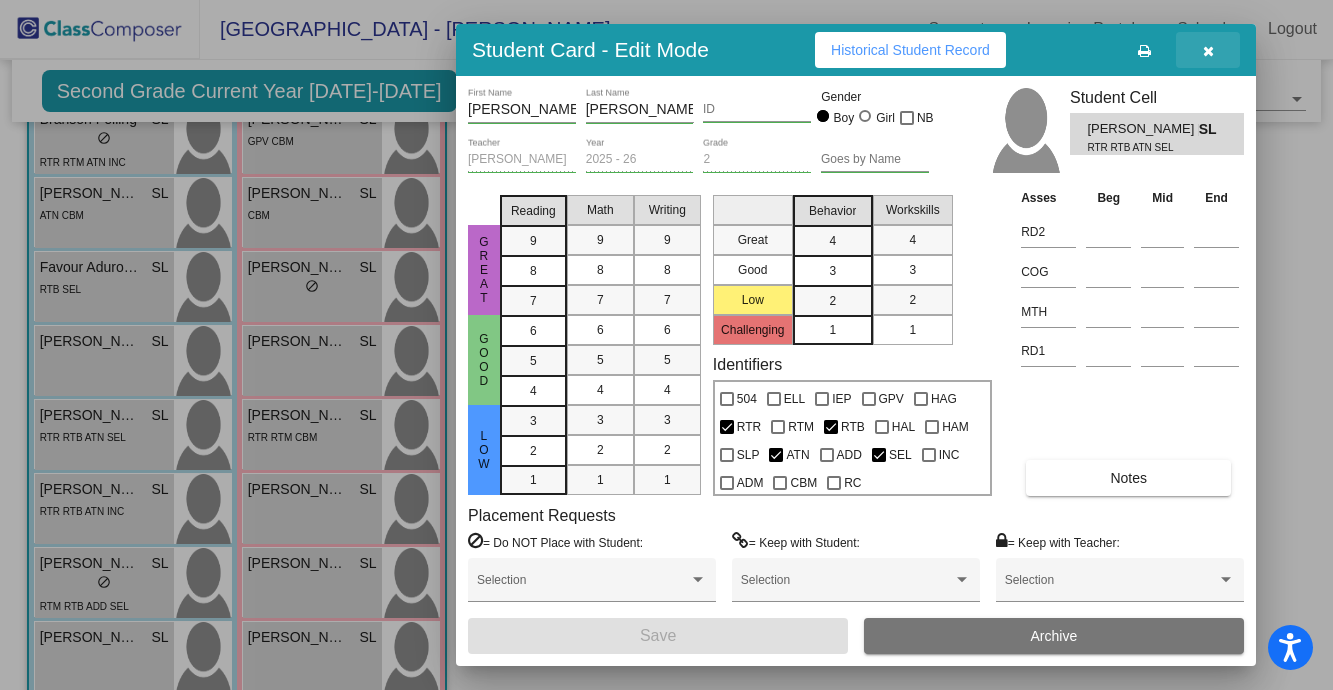 click at bounding box center [1208, 50] 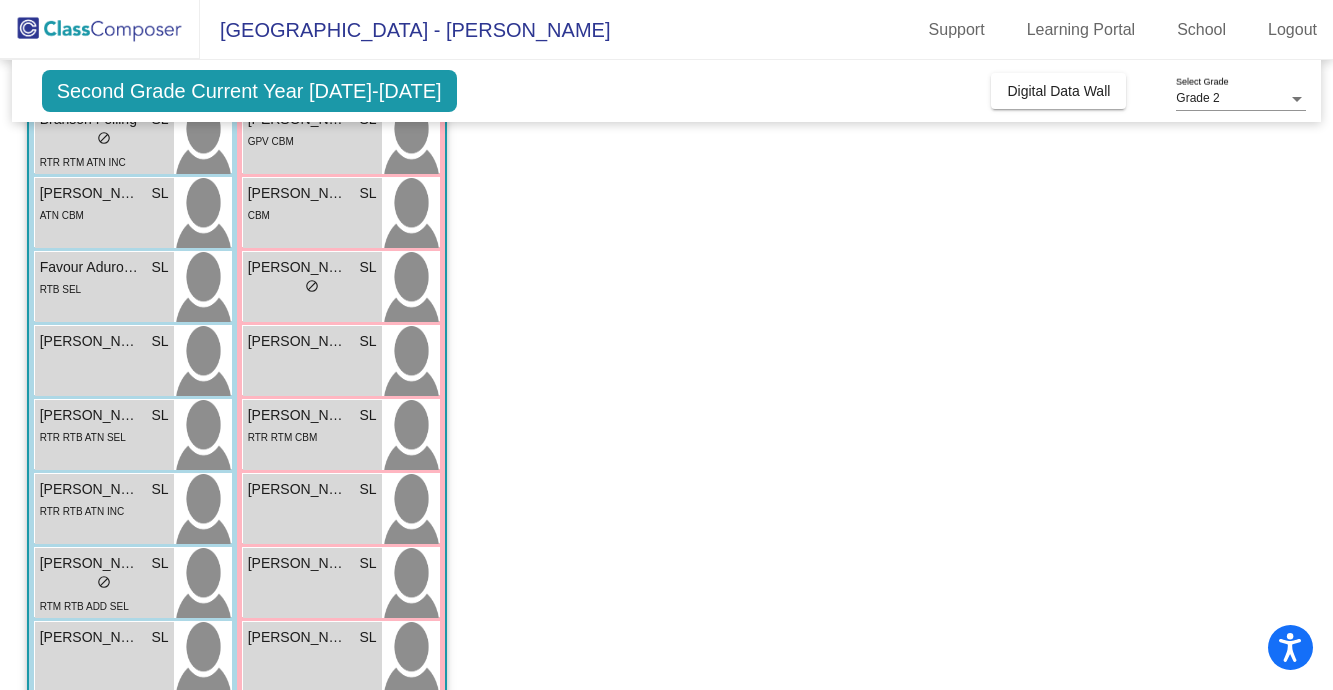 scroll, scrollTop: 0, scrollLeft: 0, axis: both 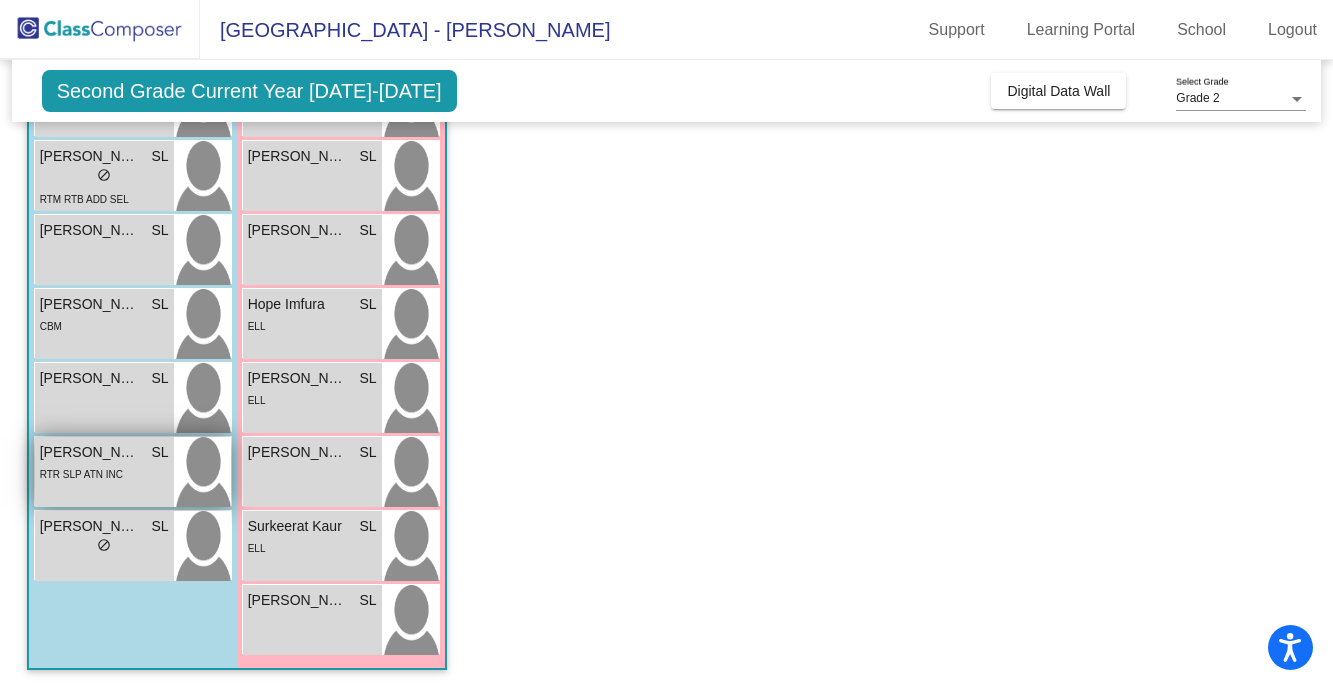 click at bounding box center [202, 472] 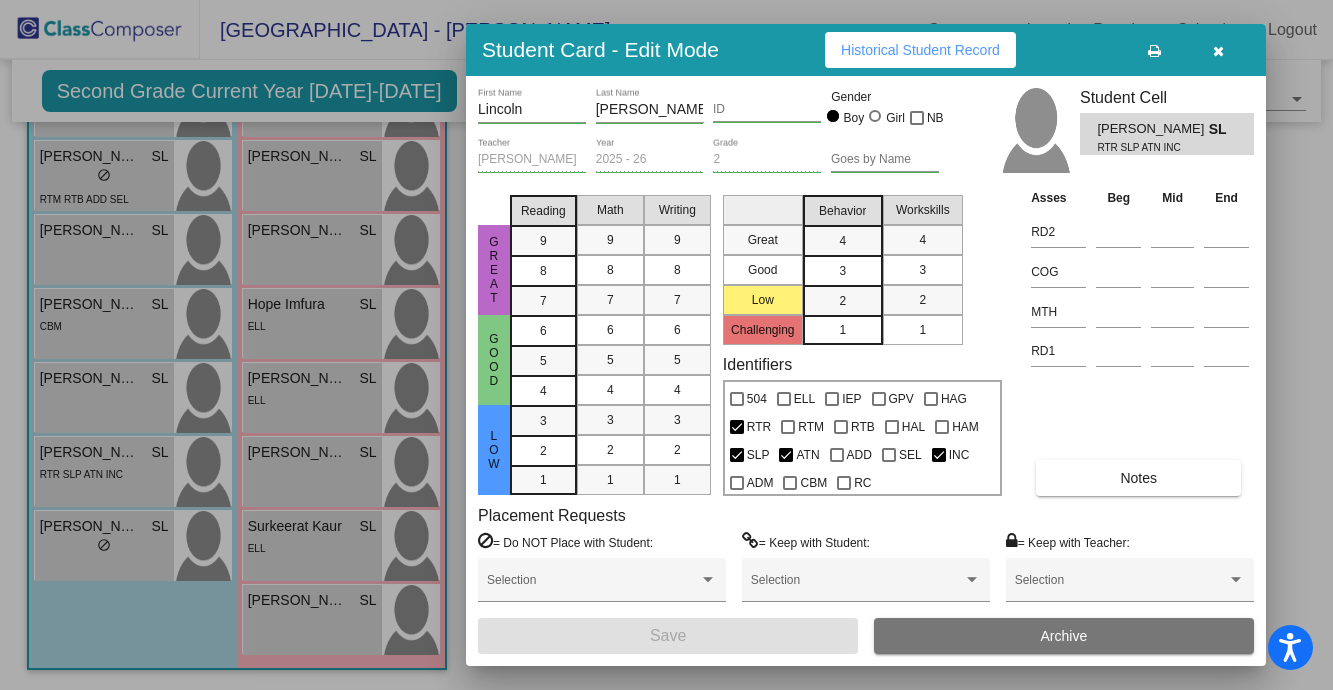 click on "Historical Student Record" at bounding box center (920, 50) 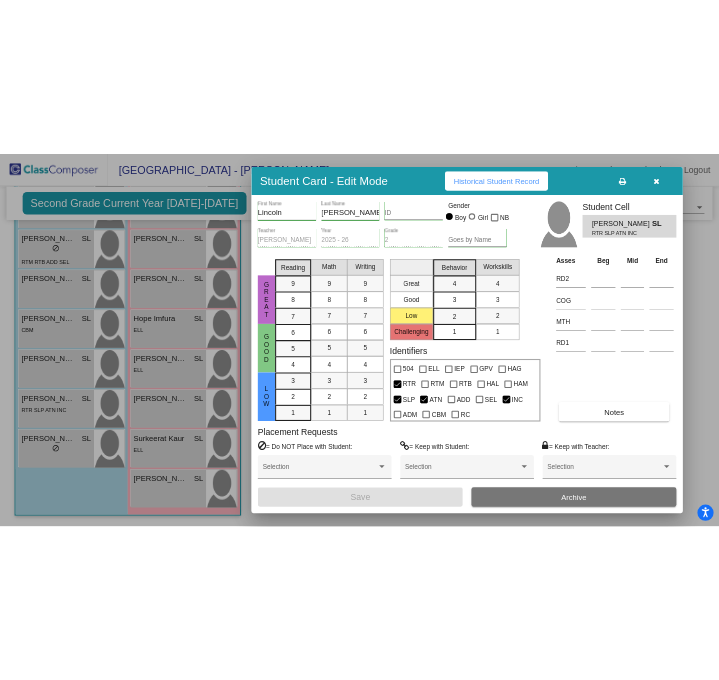 scroll, scrollTop: 660, scrollLeft: 0, axis: vertical 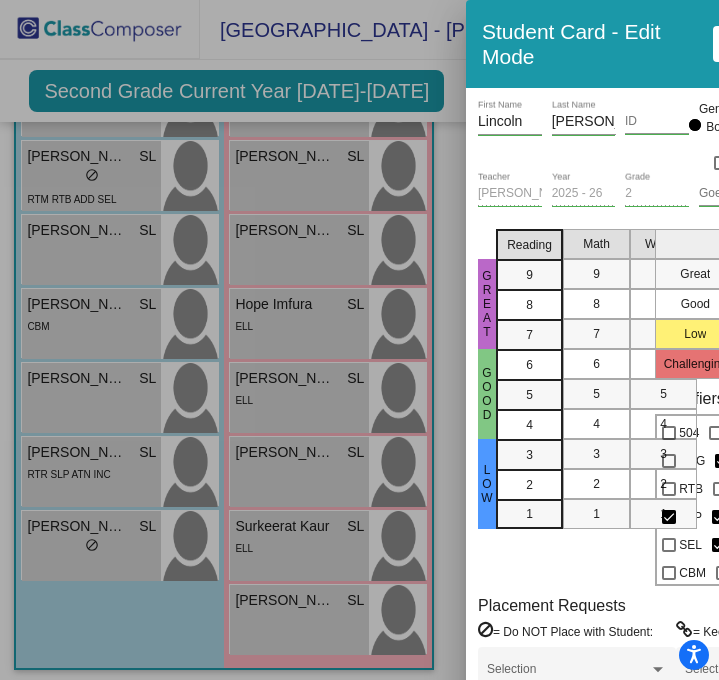 click at bounding box center (359, 340) 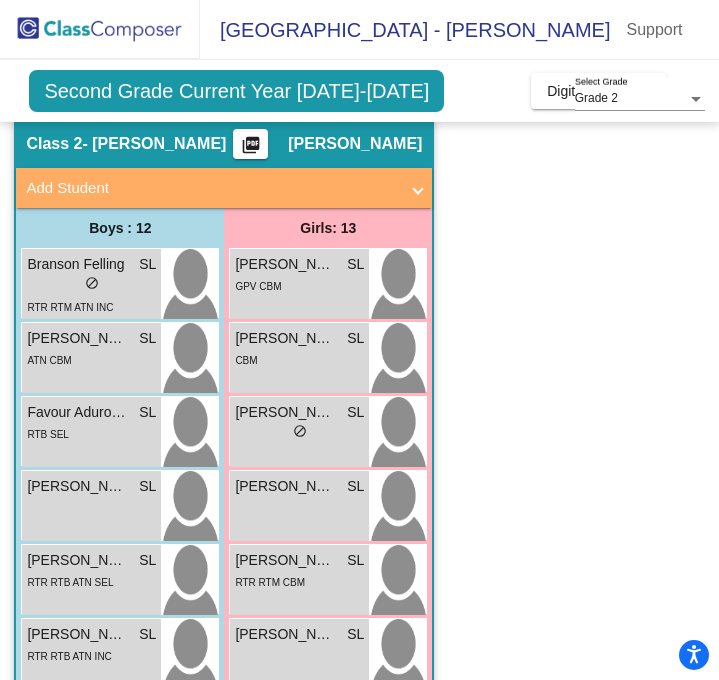 scroll, scrollTop: 106, scrollLeft: 0, axis: vertical 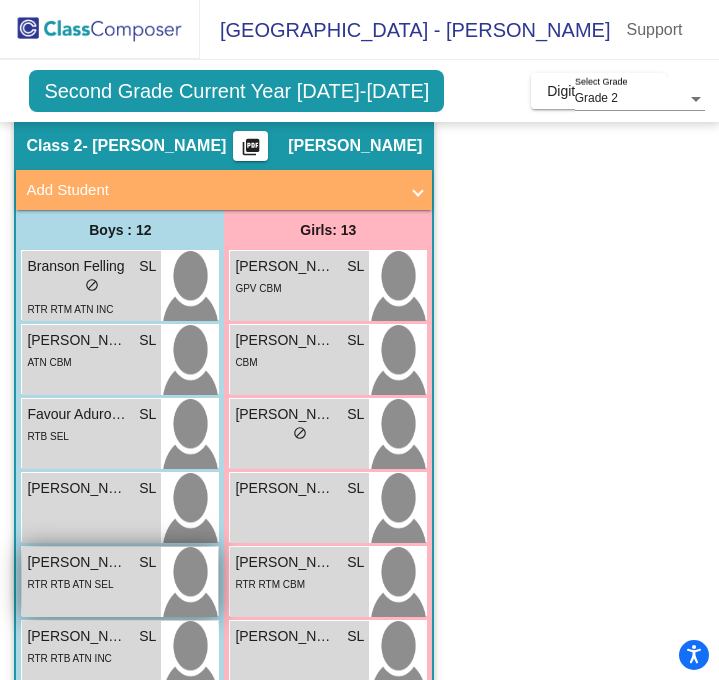 click on "RTR RTB ATN SEL" at bounding box center (70, 583) 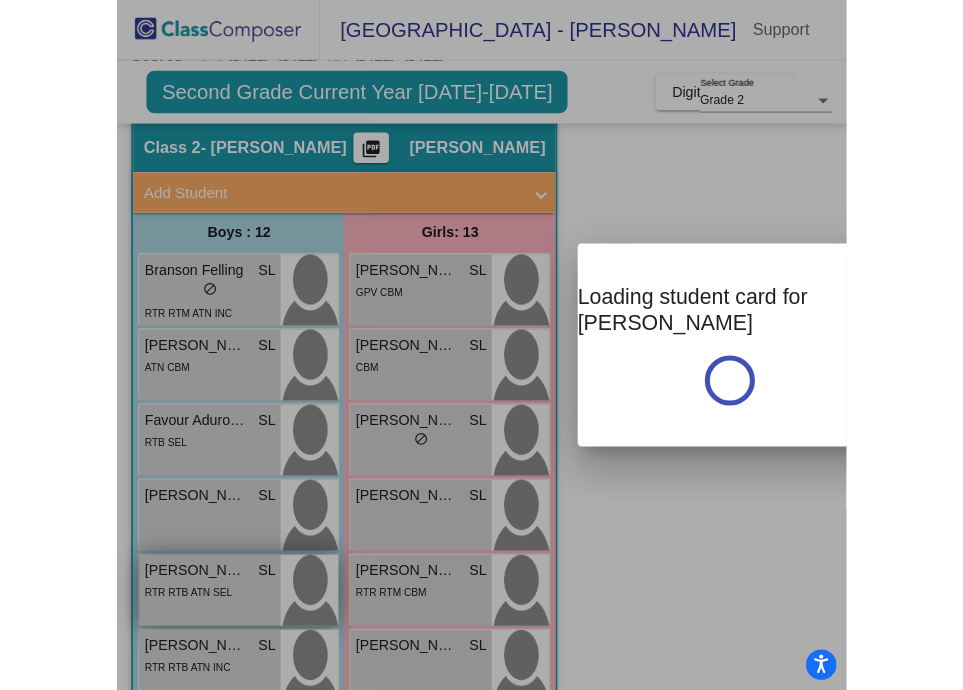 scroll, scrollTop: 0, scrollLeft: 0, axis: both 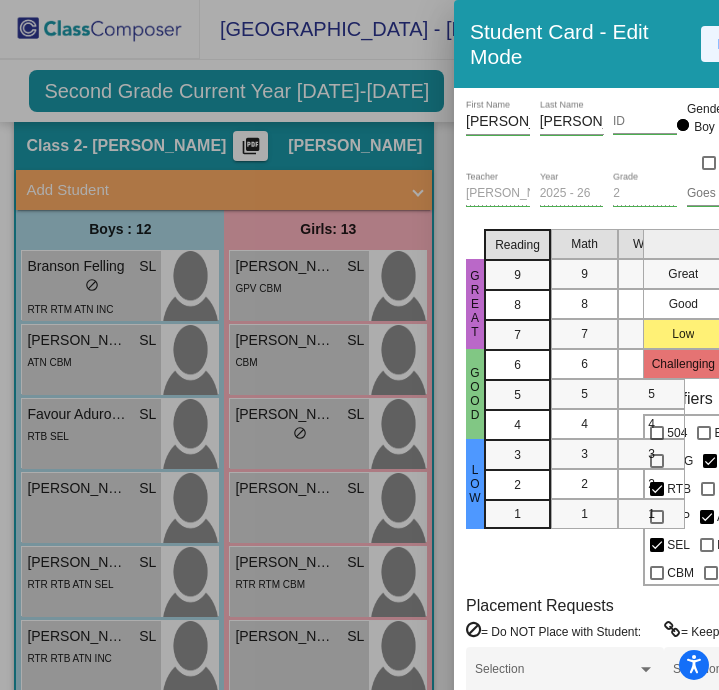 click on "Historical Student Record" at bounding box center (794, 44) 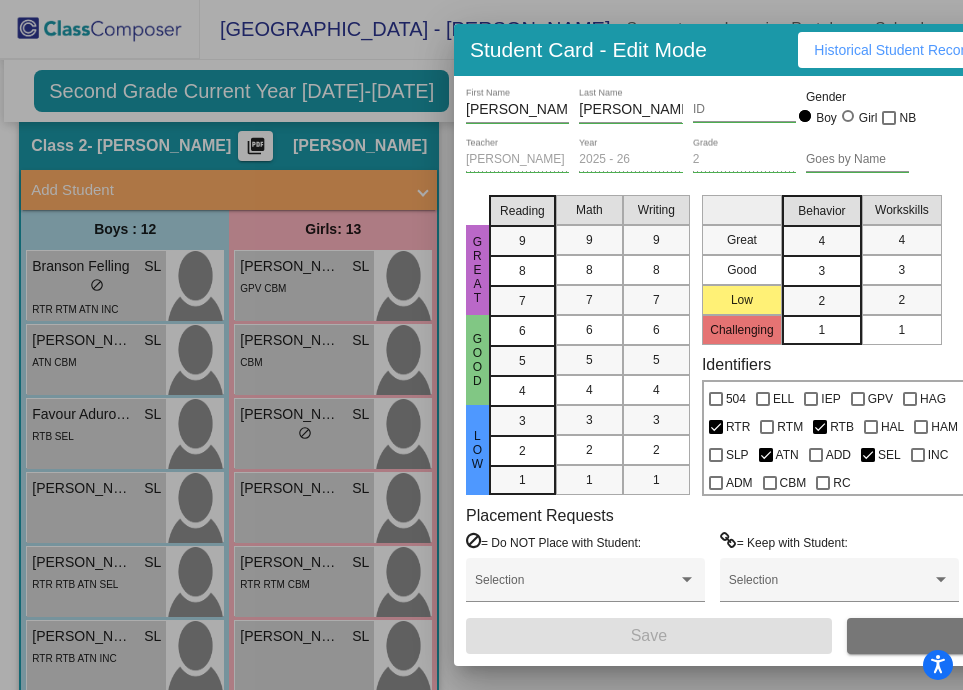 click at bounding box center [481, 345] 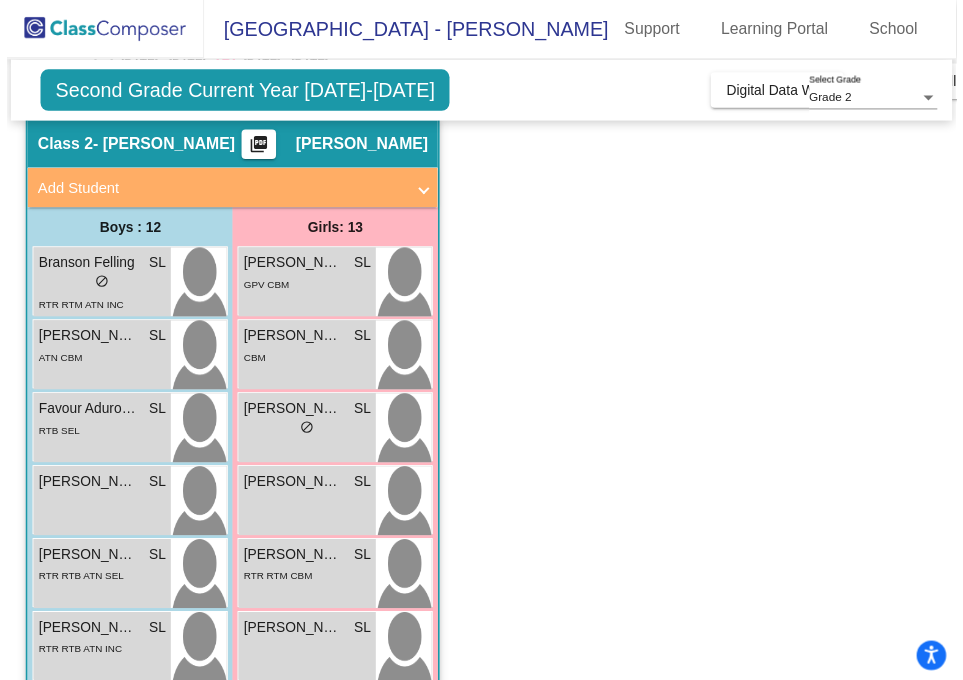 scroll, scrollTop: 0, scrollLeft: 0, axis: both 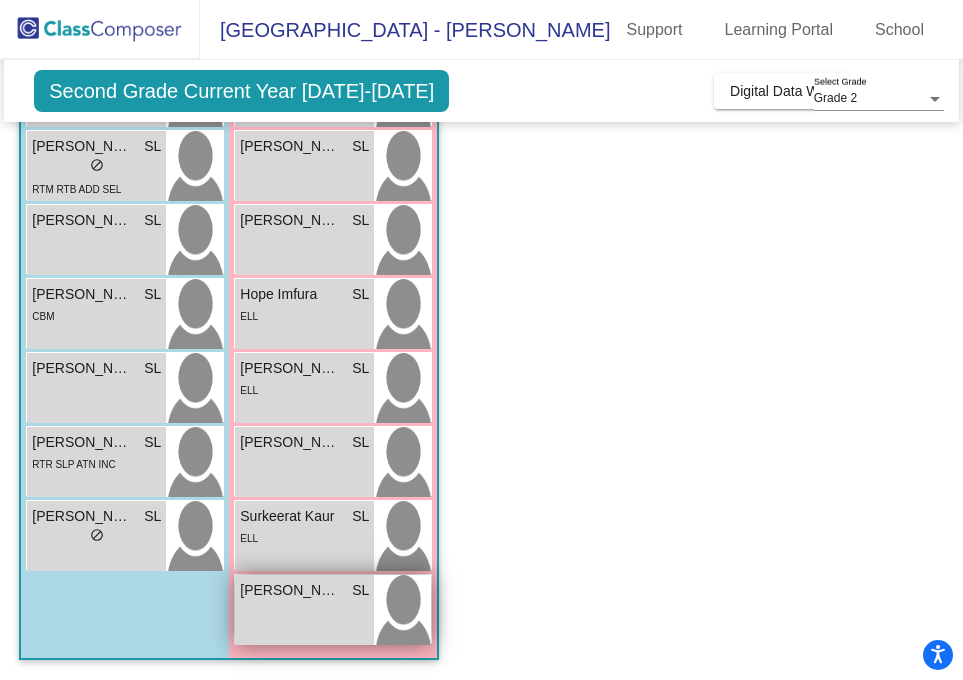 click at bounding box center (402, 610) 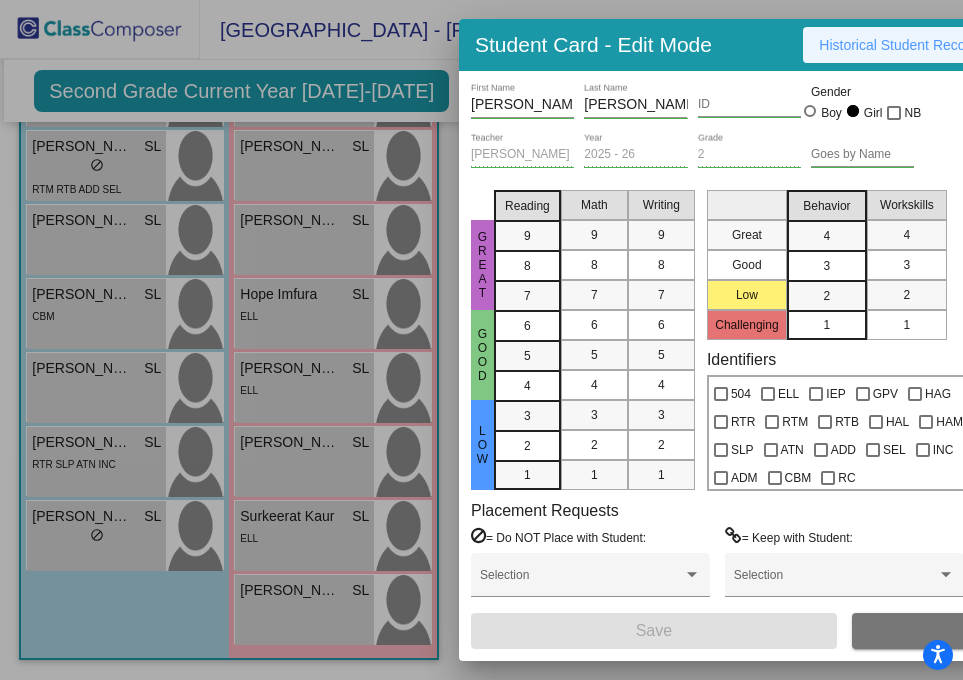 click on "Historical Student Record" at bounding box center (898, 45) 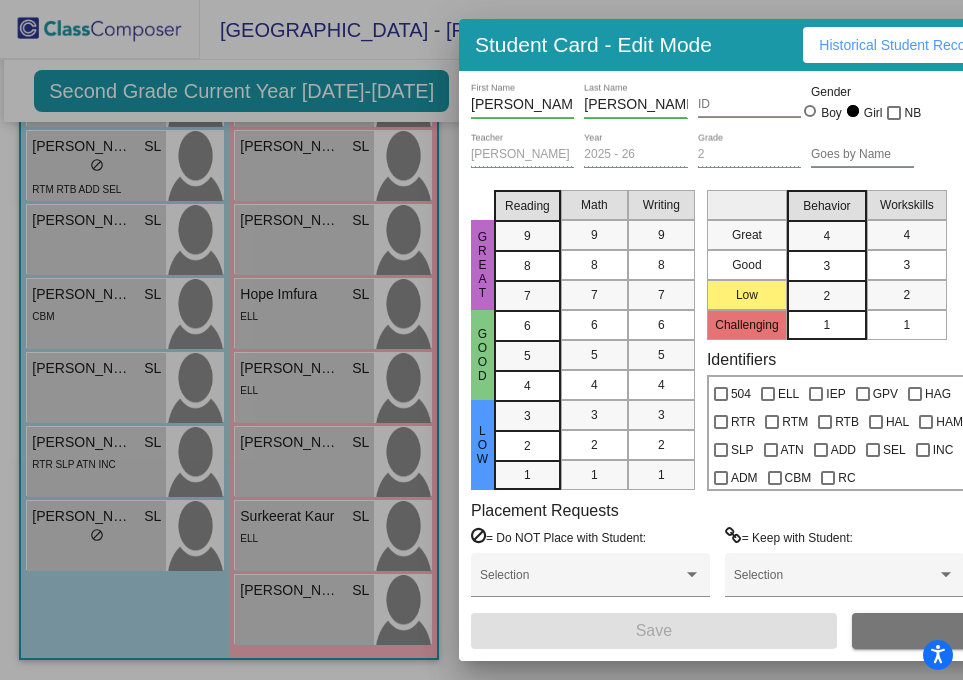click at bounding box center (481, 340) 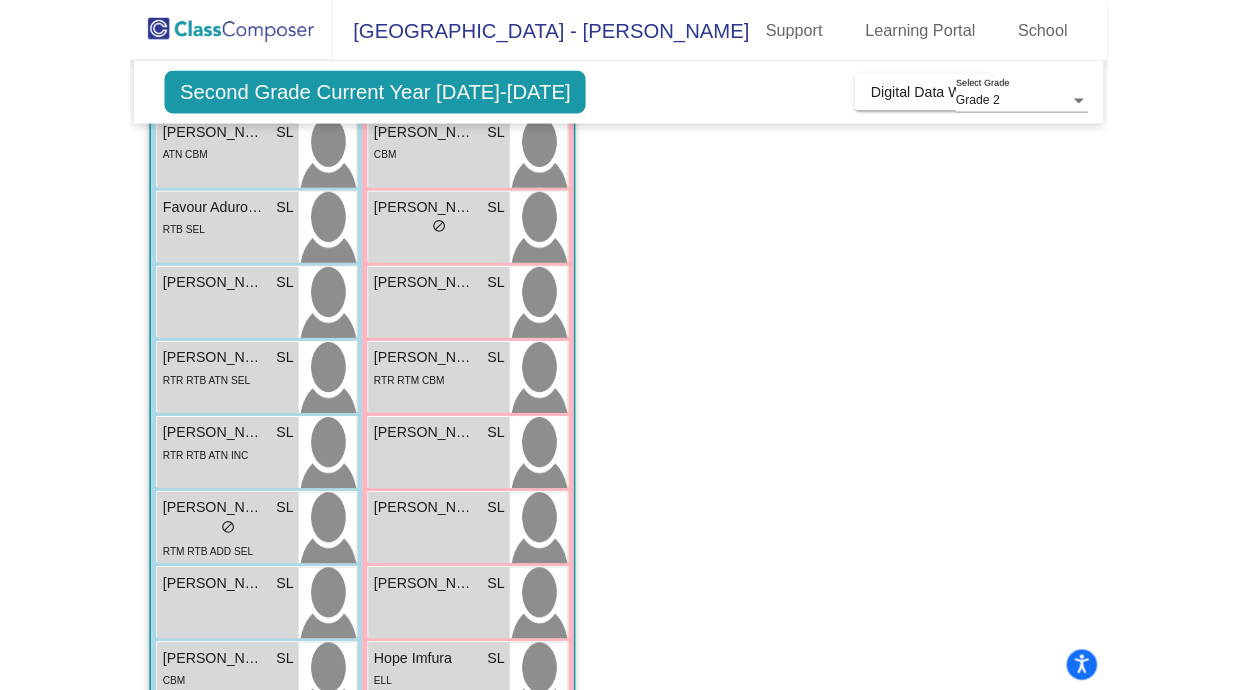 scroll, scrollTop: 314, scrollLeft: 0, axis: vertical 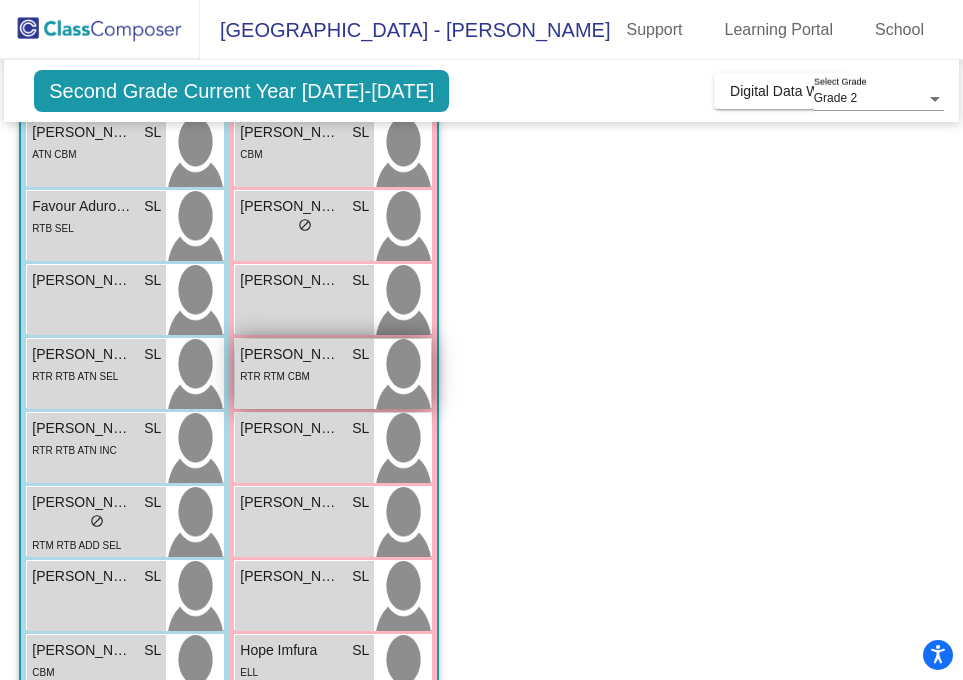 click on "RTR RTM CBM" at bounding box center (304, 375) 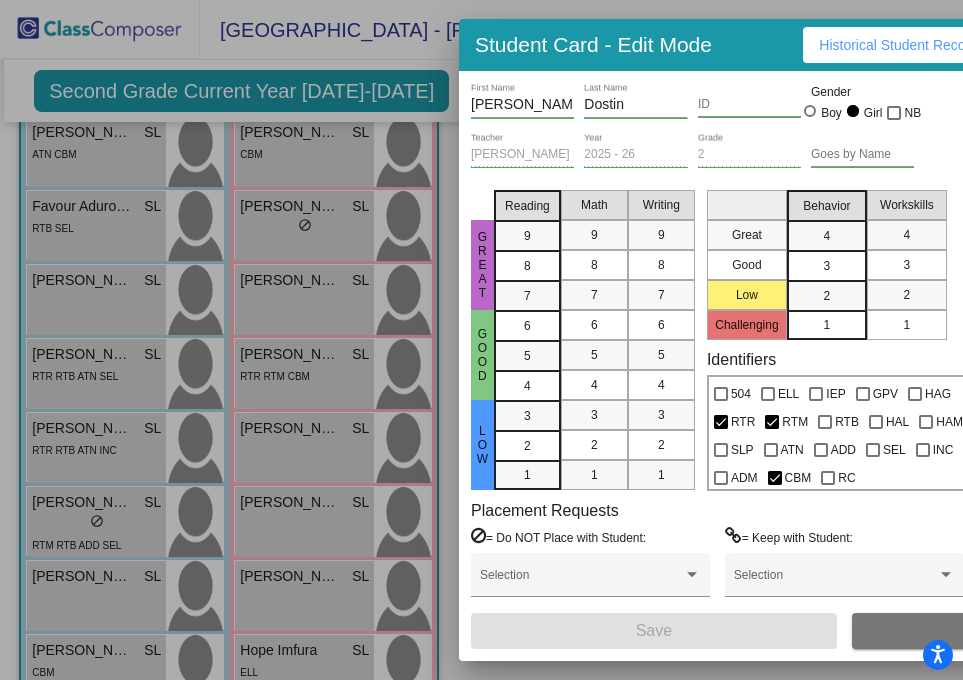 click at bounding box center [481, 340] 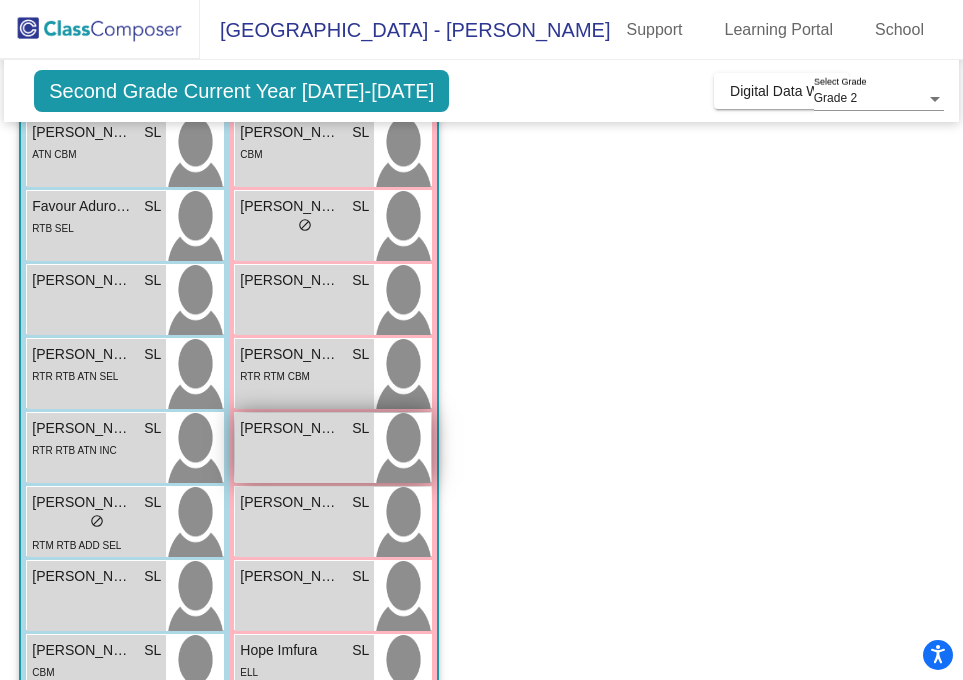 click on "[PERSON_NAME] SL lock do_not_disturb_alt" at bounding box center (304, 448) 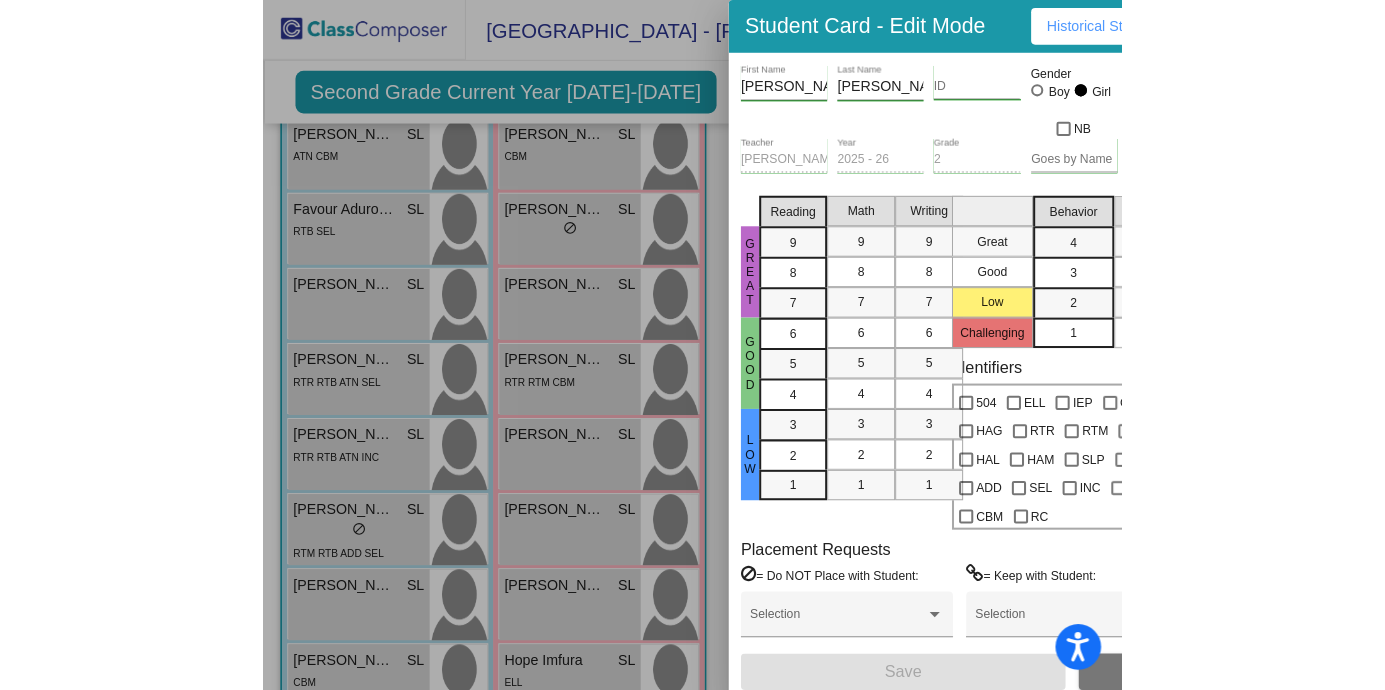 scroll, scrollTop: 278, scrollLeft: 0, axis: vertical 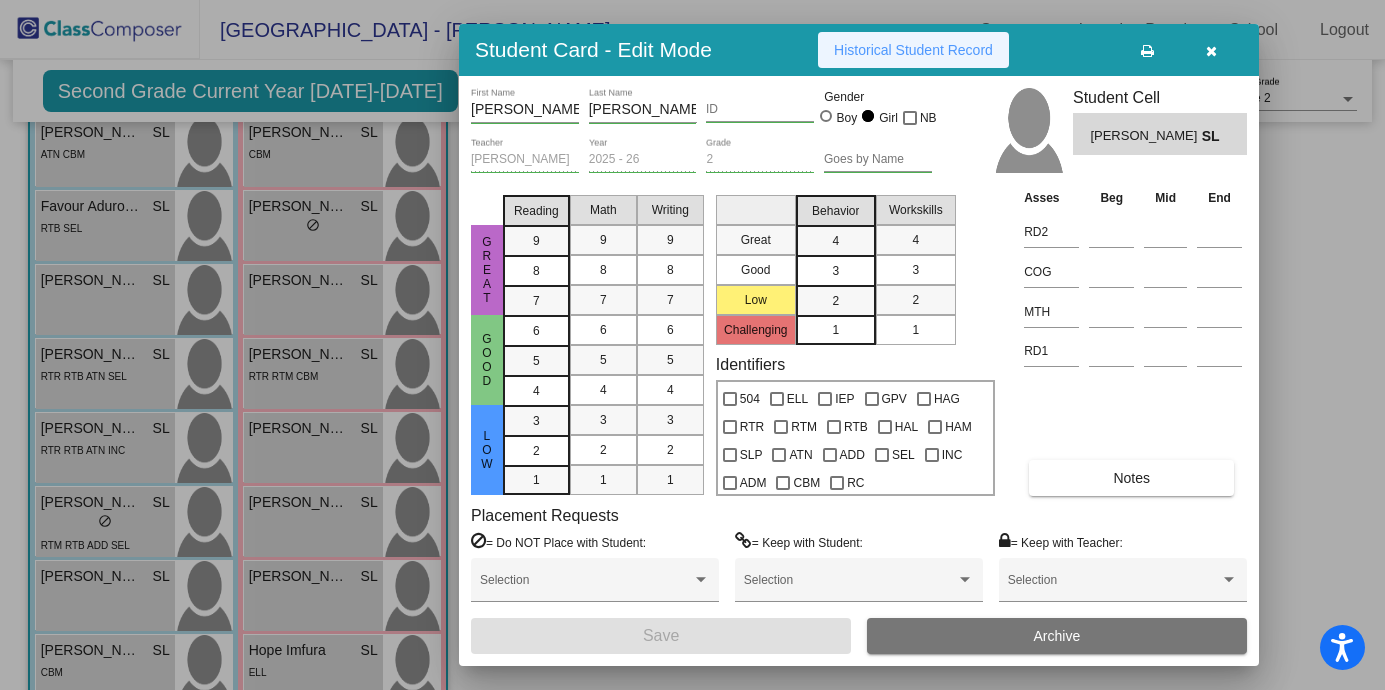 click on "Historical Student Record" at bounding box center (913, 50) 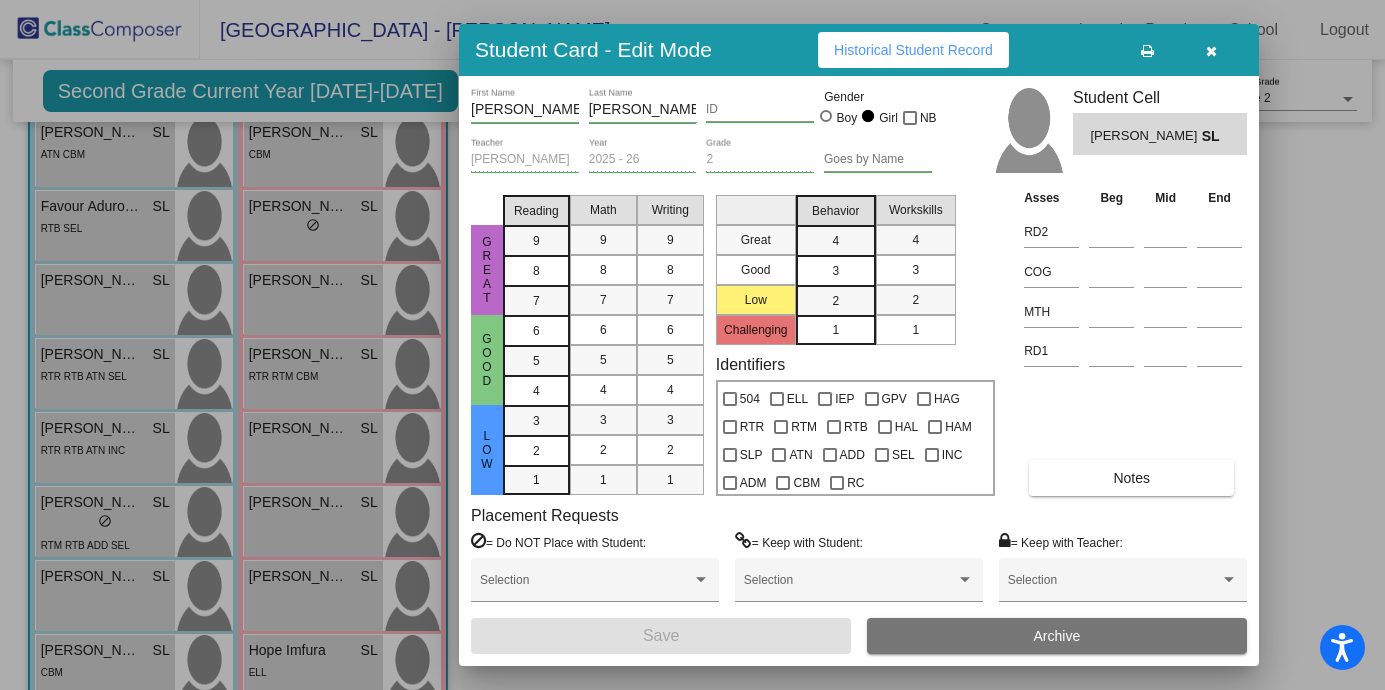 click at bounding box center (692, 345) 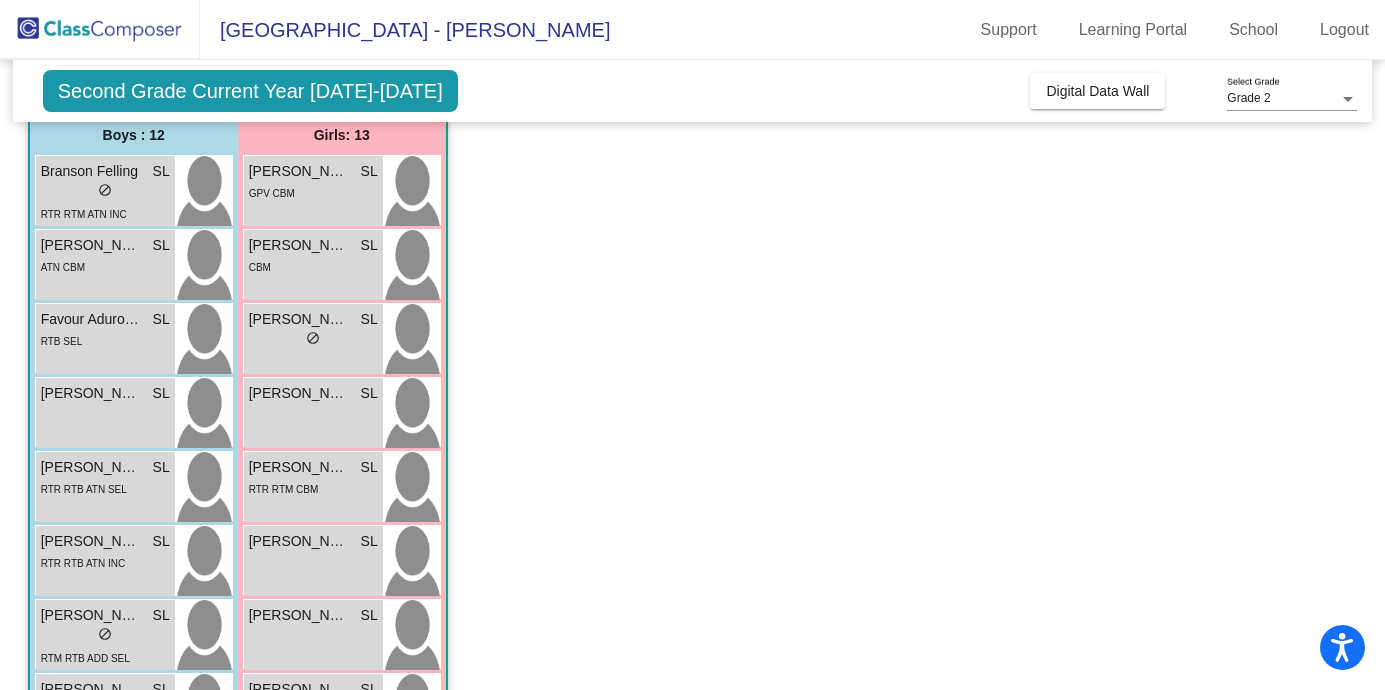 scroll, scrollTop: 0, scrollLeft: 0, axis: both 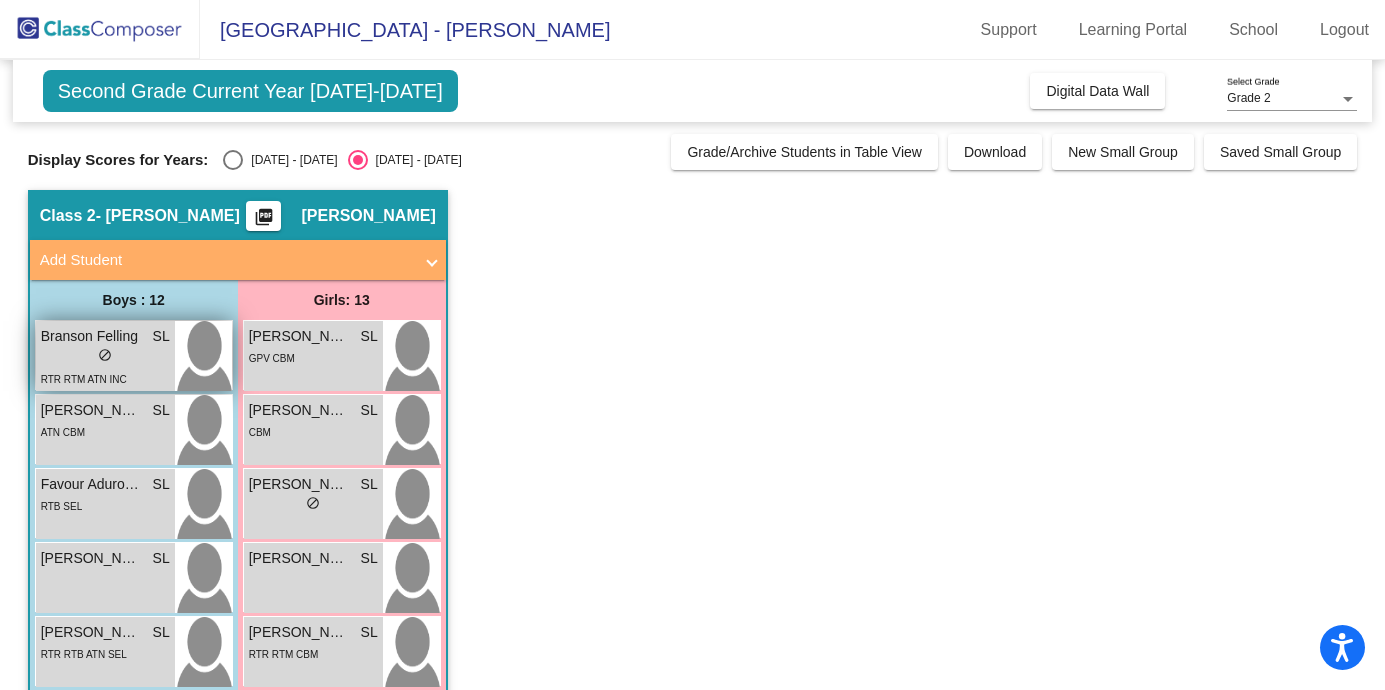 click on "lock do_not_disturb_alt" at bounding box center (105, 357) 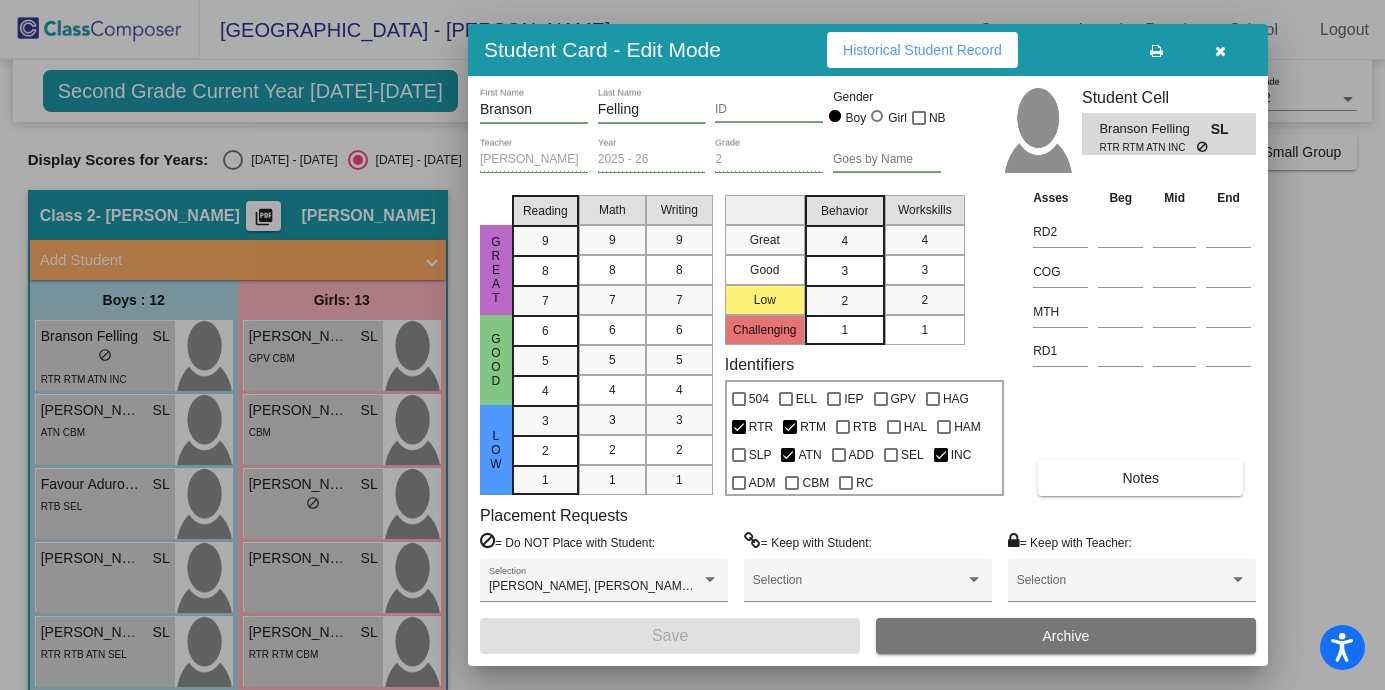 click at bounding box center (692, 345) 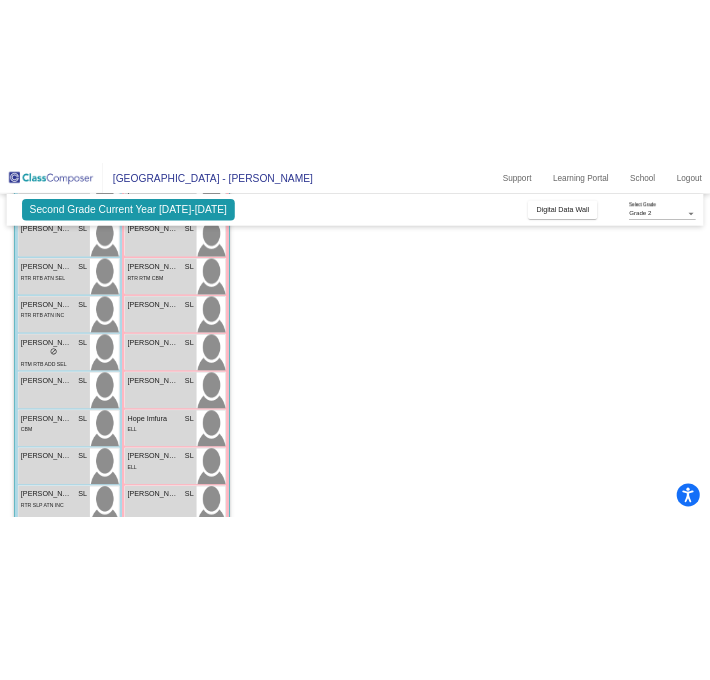 scroll, scrollTop: 422, scrollLeft: 0, axis: vertical 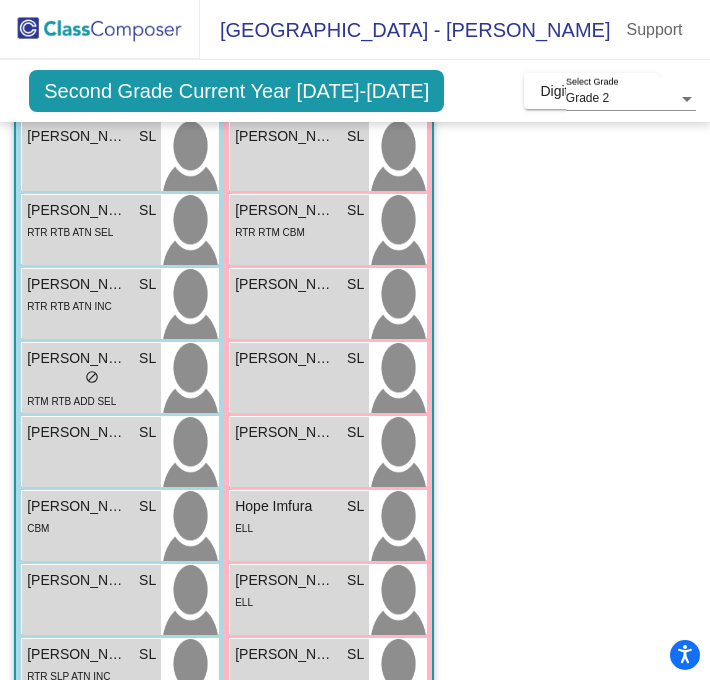 click on "Class 2   - [PERSON_NAME]  picture_as_pdf [PERSON_NAME]  Add Student  First Name Last Name Student Id  (Recommended)   Boy   Girl   [DEMOGRAPHIC_DATA] Add Close  Boys : 12  Branson [PERSON_NAME] lock do_not_disturb_alt RTR RTM ATN INC [PERSON_NAME] SL lock do_not_disturb_alt ATN CBM Favour Adurodola SL lock do_not_disturb_alt RTB SEL [PERSON_NAME] SL lock do_not_disturb_alt [PERSON_NAME] [PERSON_NAME] lock do_not_disturb_alt RTR RTB ATN SEL [PERSON_NAME] SL lock do_not_disturb_alt RTR RTB ATN INC [PERSON_NAME] SL lock do_not_disturb_alt RTM RTB ADD SEL [PERSON_NAME] lock do_not_disturb_alt [PERSON_NAME] SL lock do_not_disturb_alt CBM [PERSON_NAME] SL lock do_not_disturb_alt [PERSON_NAME] lock do_not_disturb_alt RTR SLP ATN INC [PERSON_NAME] SL lock do_not_disturb_alt Girls: 13 [PERSON_NAME] lock do_not_disturb_alt GPV CBM [PERSON_NAME] SL lock do_not_disturb_alt CBM [PERSON_NAME] SL lock do_not_disturb_alt [PERSON_NAME] SL lock do_not_disturb_alt [PERSON_NAME] SL lock do_not_disturb_alt RTR RTM CBM [PERSON_NAME] SL lock SL" 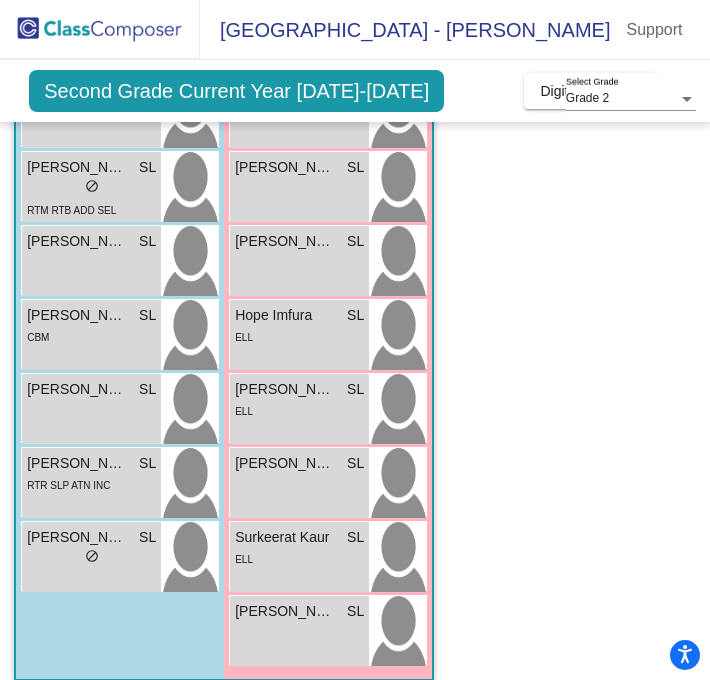 scroll, scrollTop: 670, scrollLeft: 0, axis: vertical 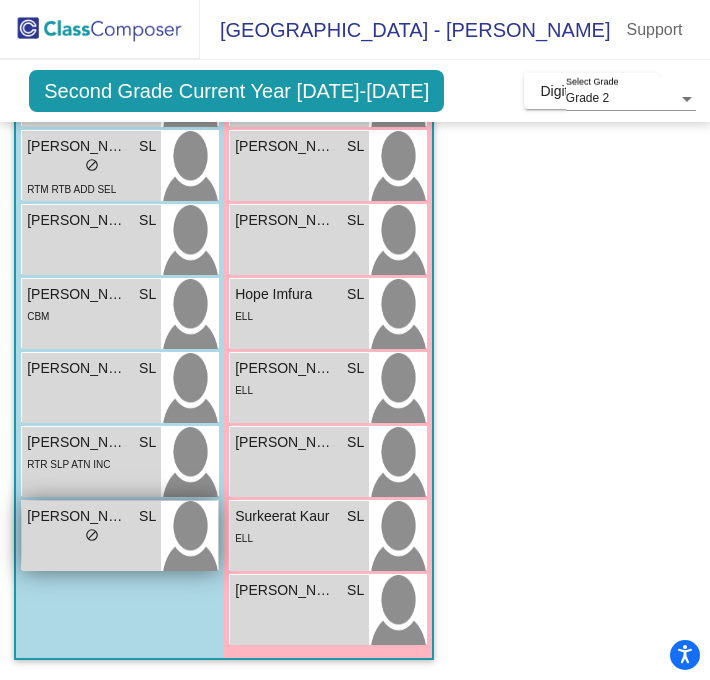 click on "SL" at bounding box center (147, 516) 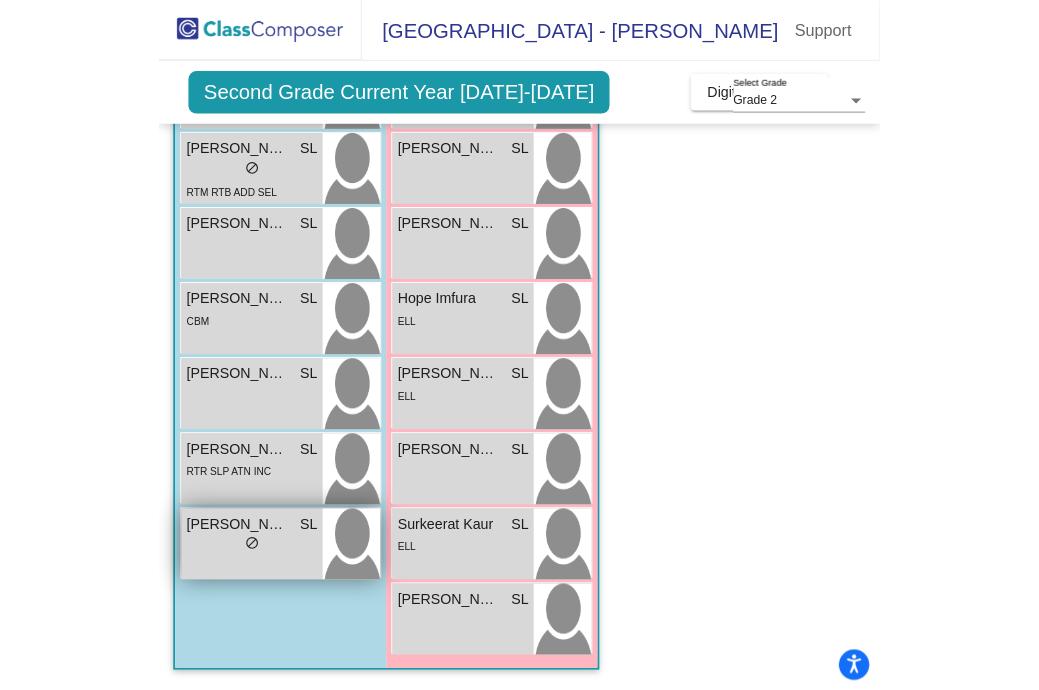 scroll, scrollTop: 0, scrollLeft: 0, axis: both 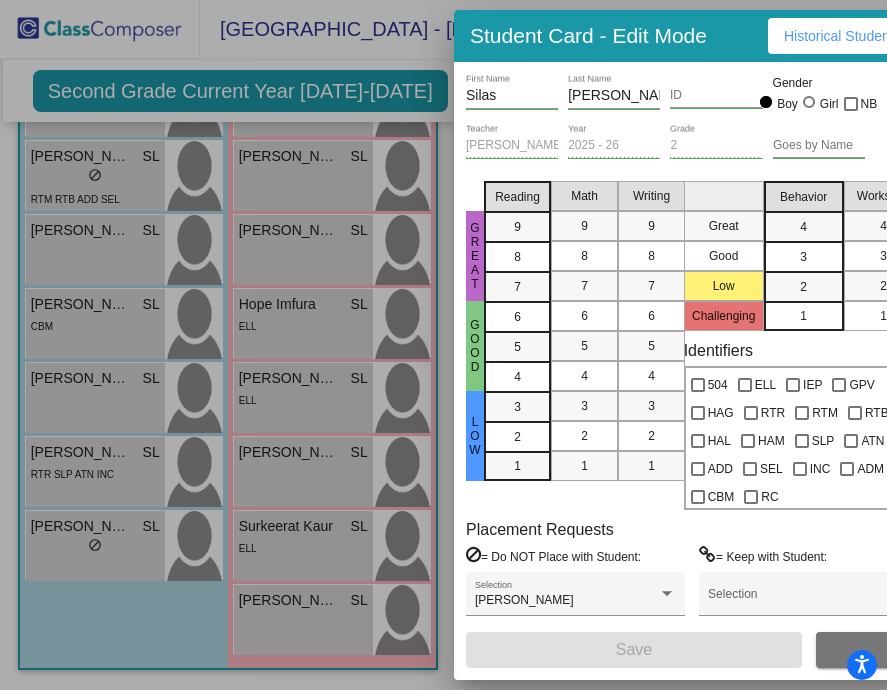 click on "Historical Student Record" at bounding box center [863, 36] 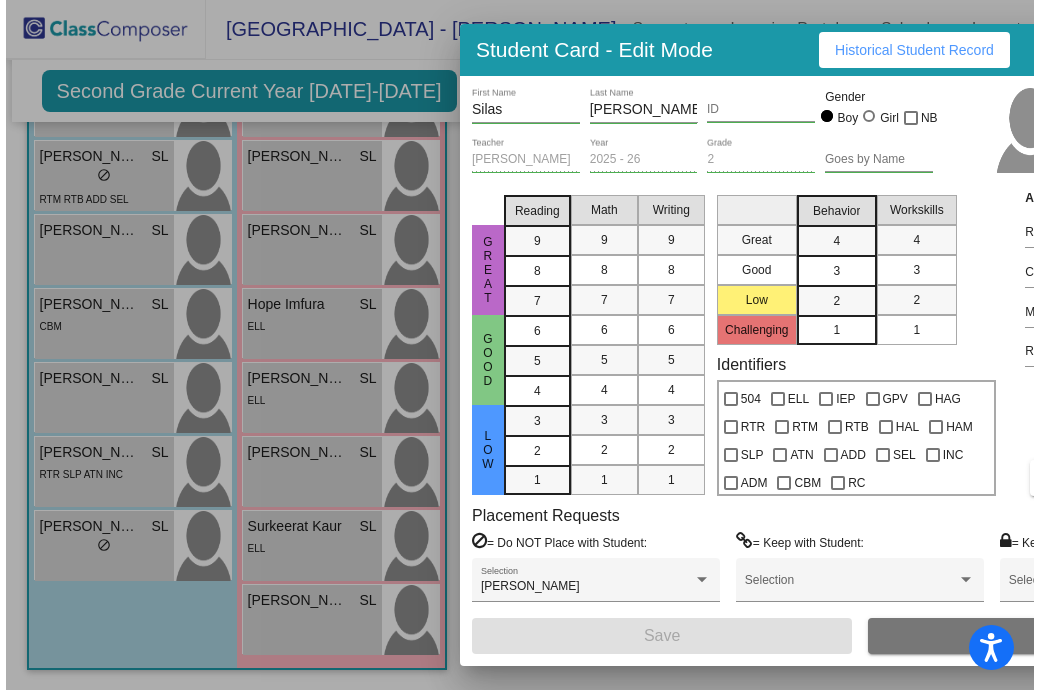 scroll, scrollTop: 660, scrollLeft: 0, axis: vertical 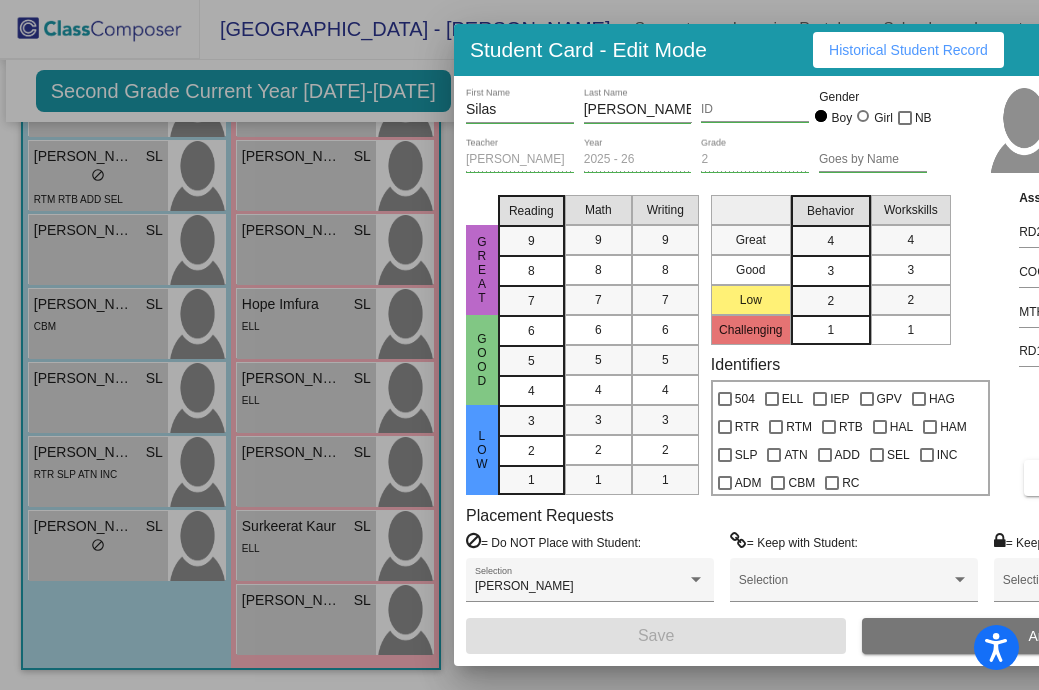 click at bounding box center [519, 345] 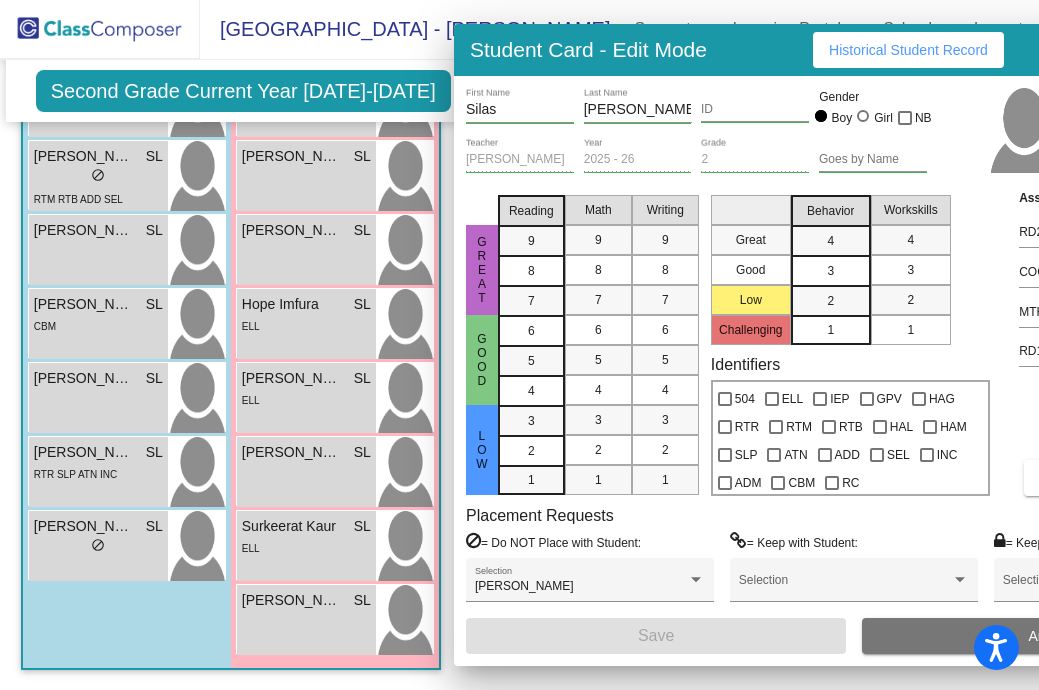 scroll, scrollTop: 0, scrollLeft: 0, axis: both 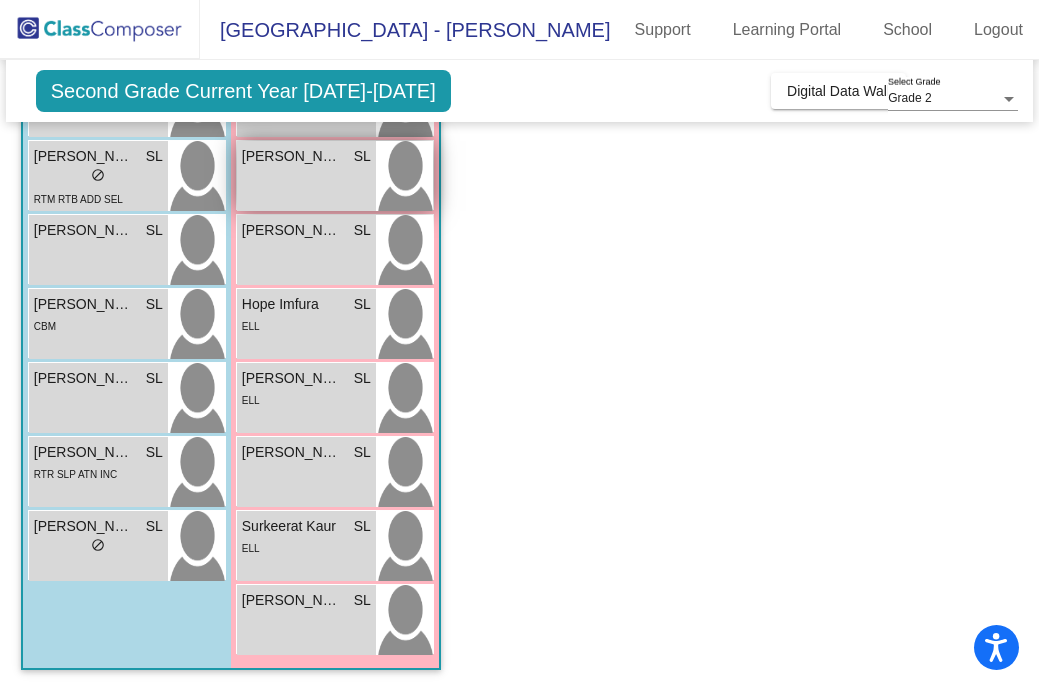 click on "[PERSON_NAME] SL lock do_not_disturb_alt" at bounding box center (306, 176) 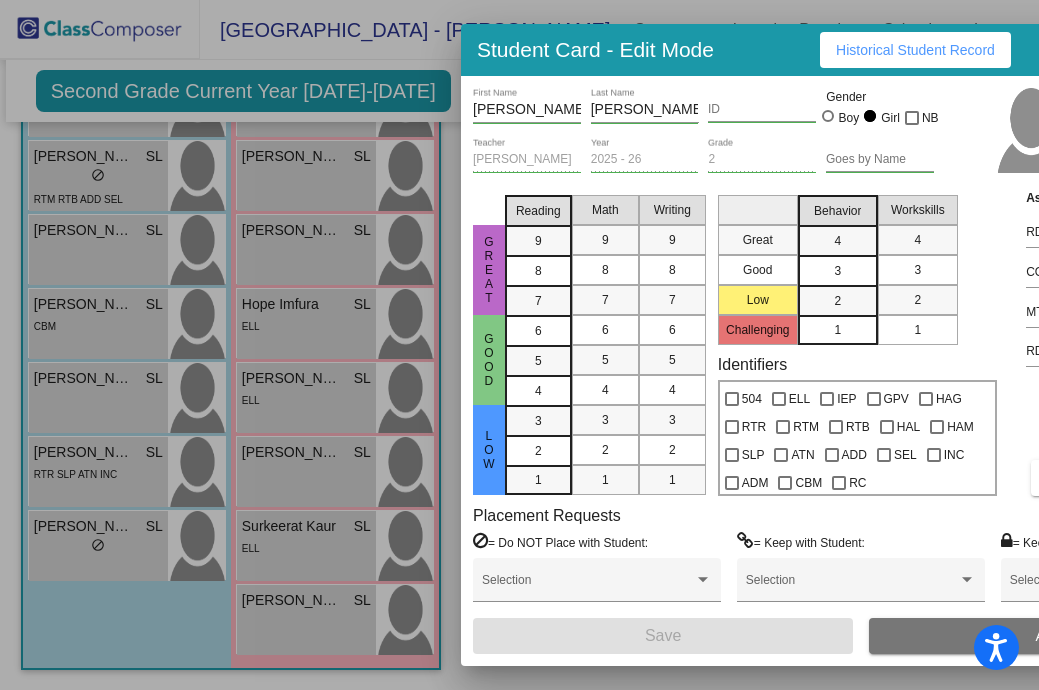 click at bounding box center (519, 345) 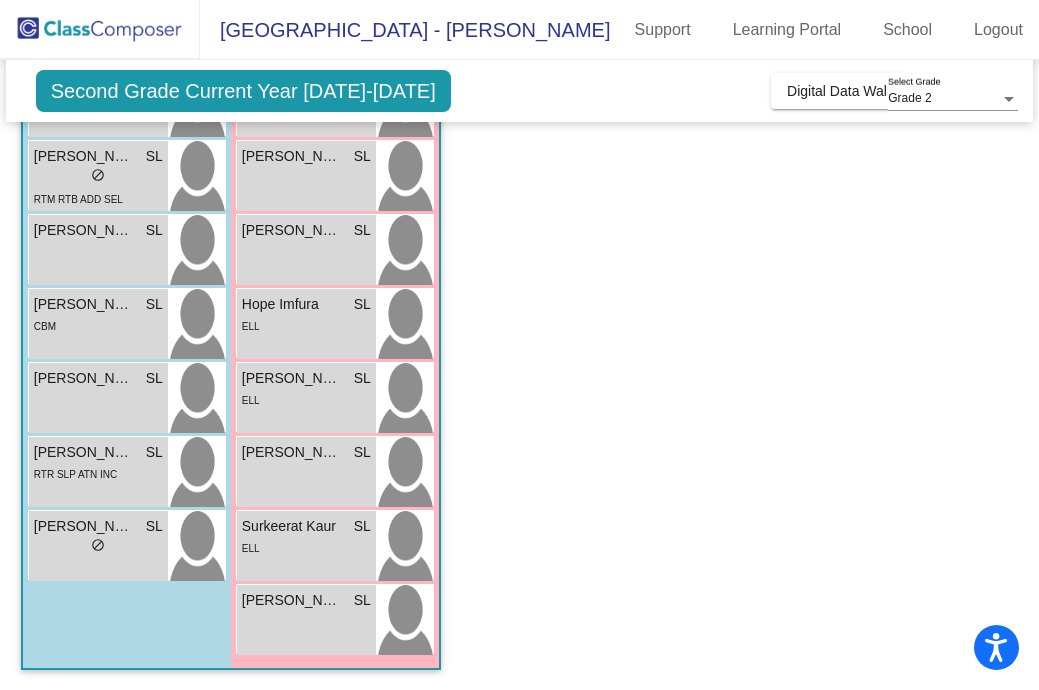 click on "ELL" at bounding box center (306, 325) 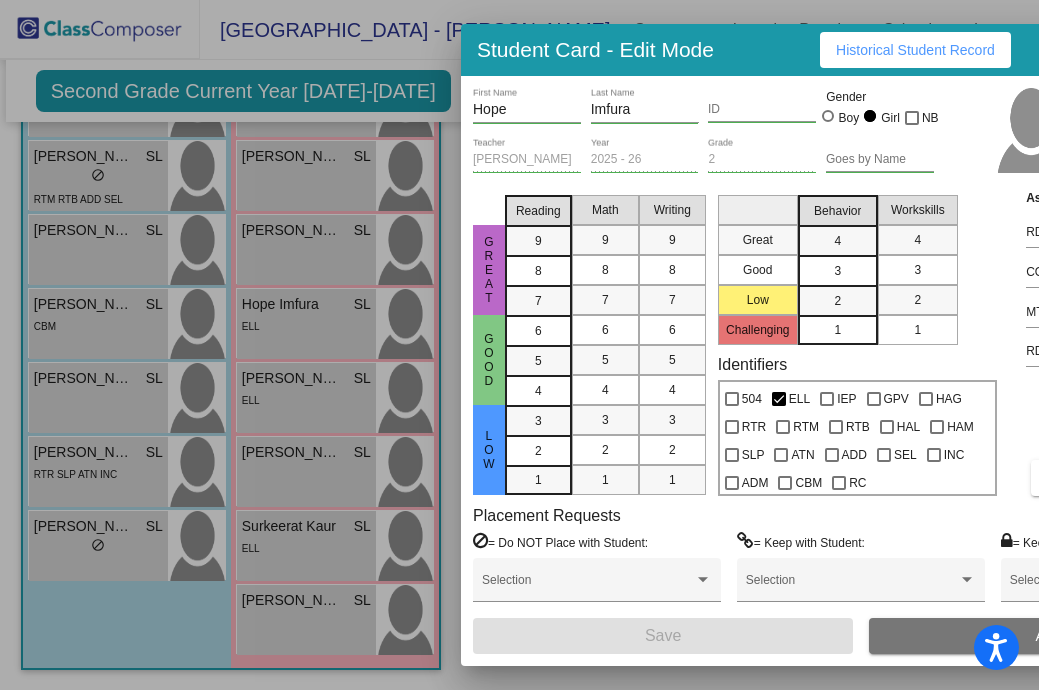 click at bounding box center [519, 345] 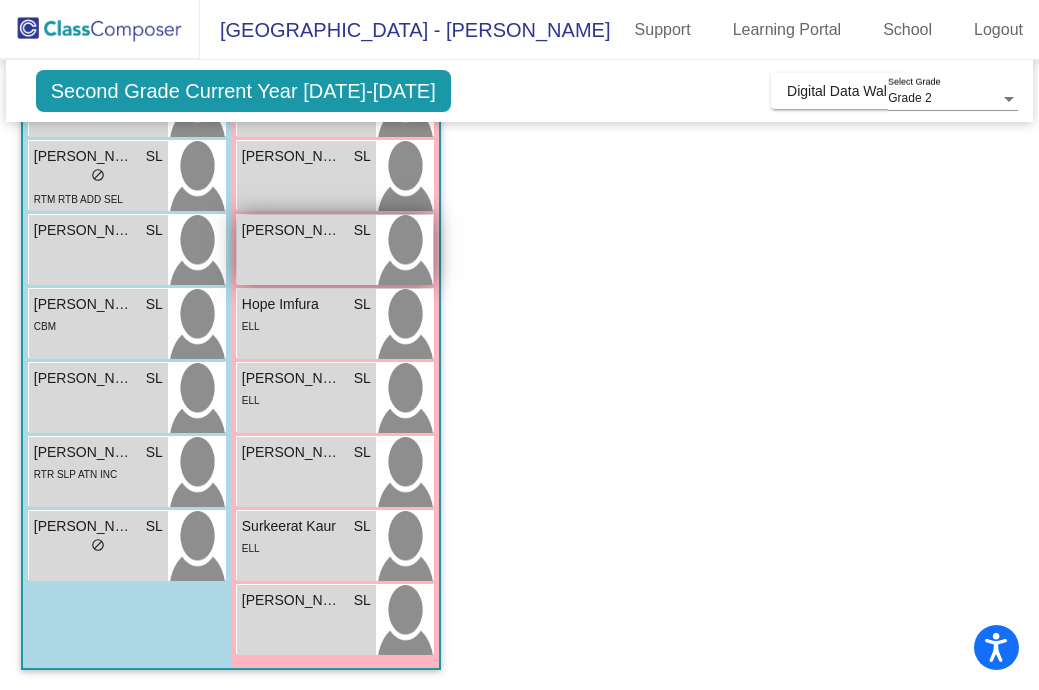 click on "[PERSON_NAME]" at bounding box center (292, 230) 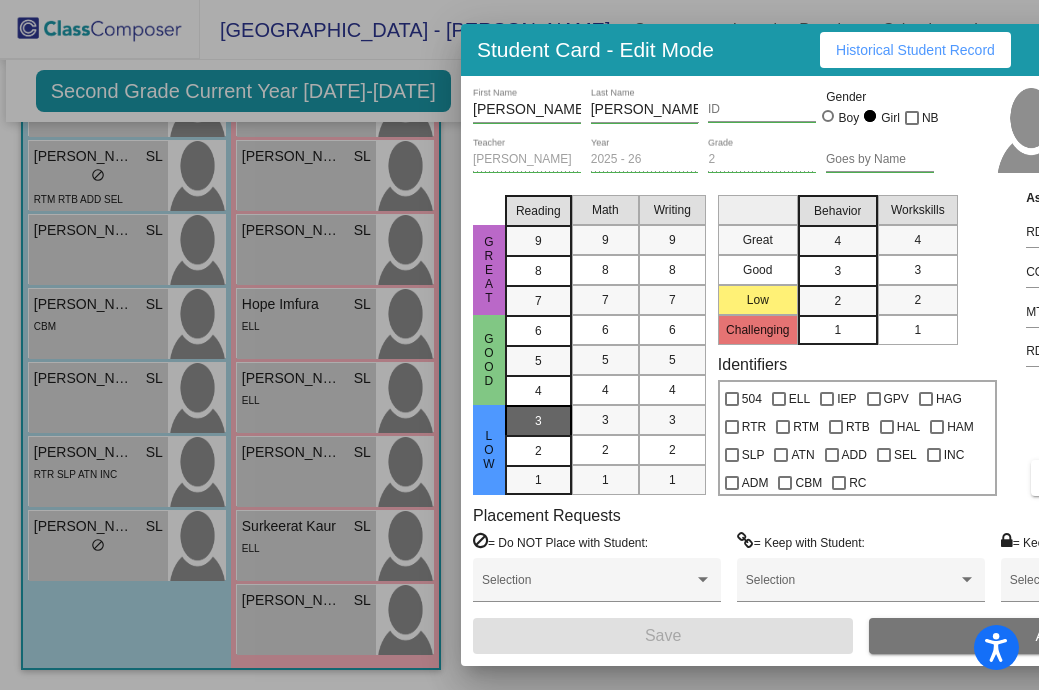 scroll, scrollTop: 0, scrollLeft: 0, axis: both 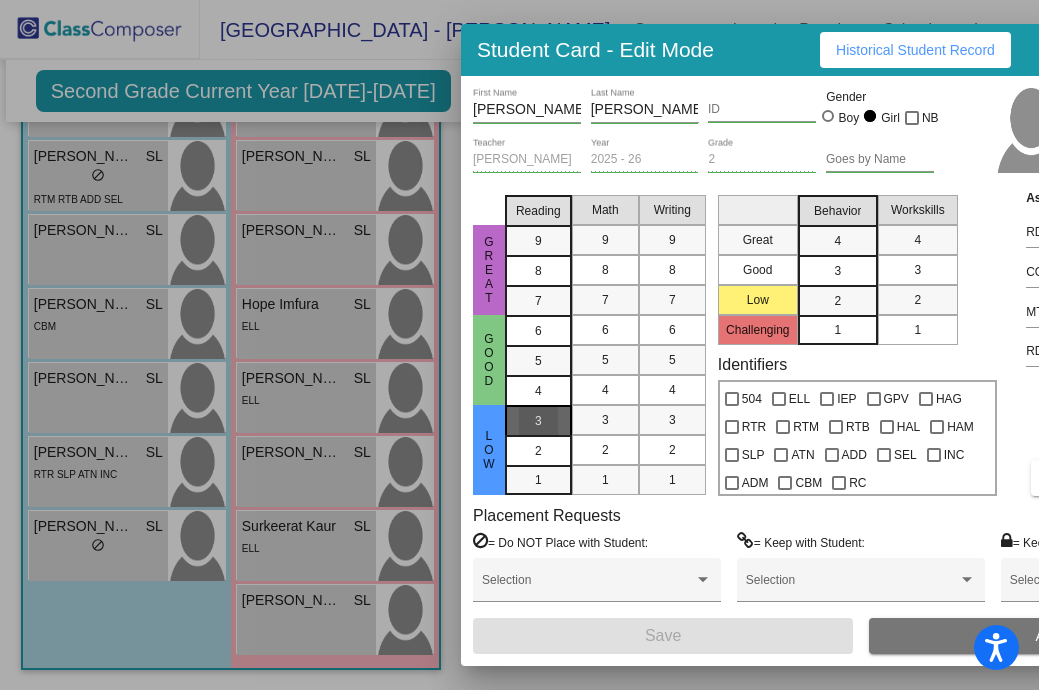 click on "3" at bounding box center [538, 420] 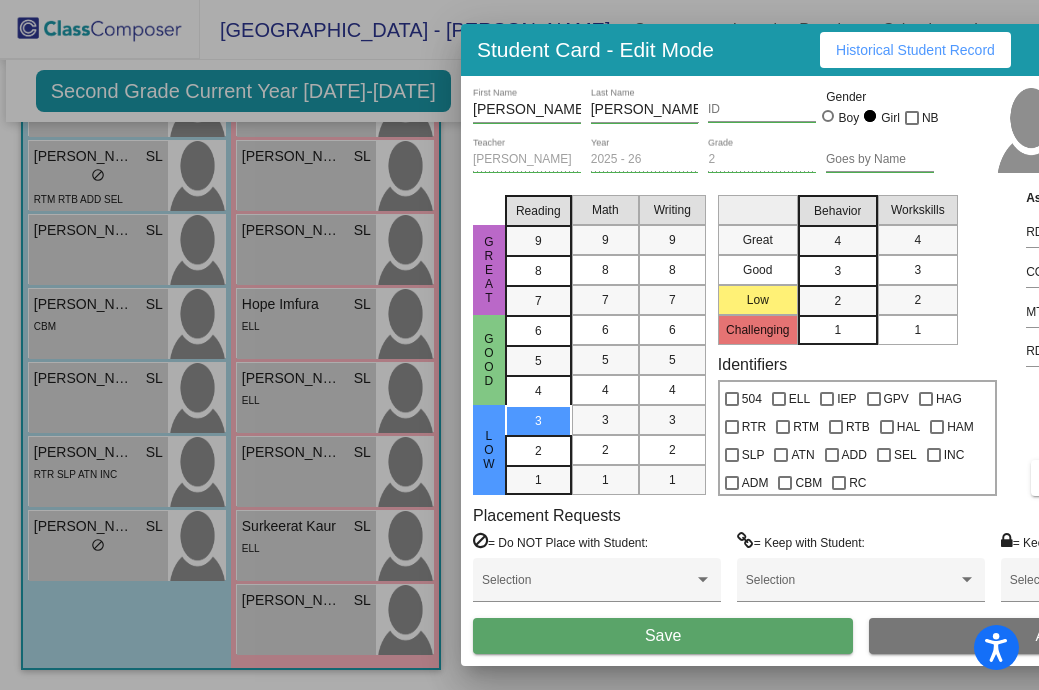 click at bounding box center (519, 345) 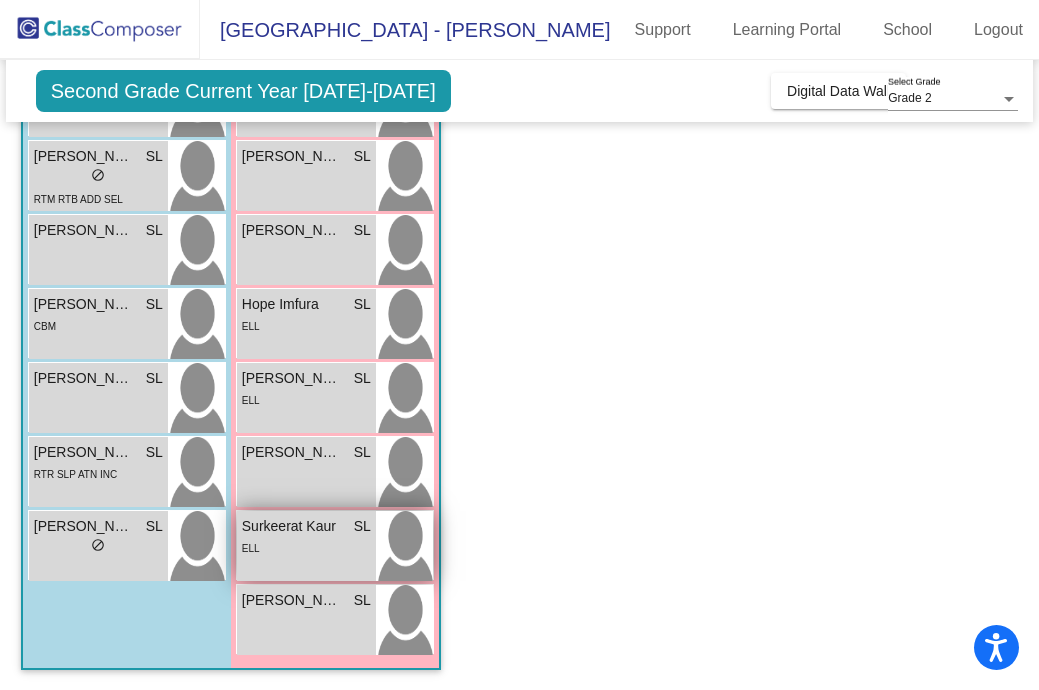 click on "Surkeerat [PERSON_NAME] lock do_not_disturb_alt ELL" at bounding box center (306, 546) 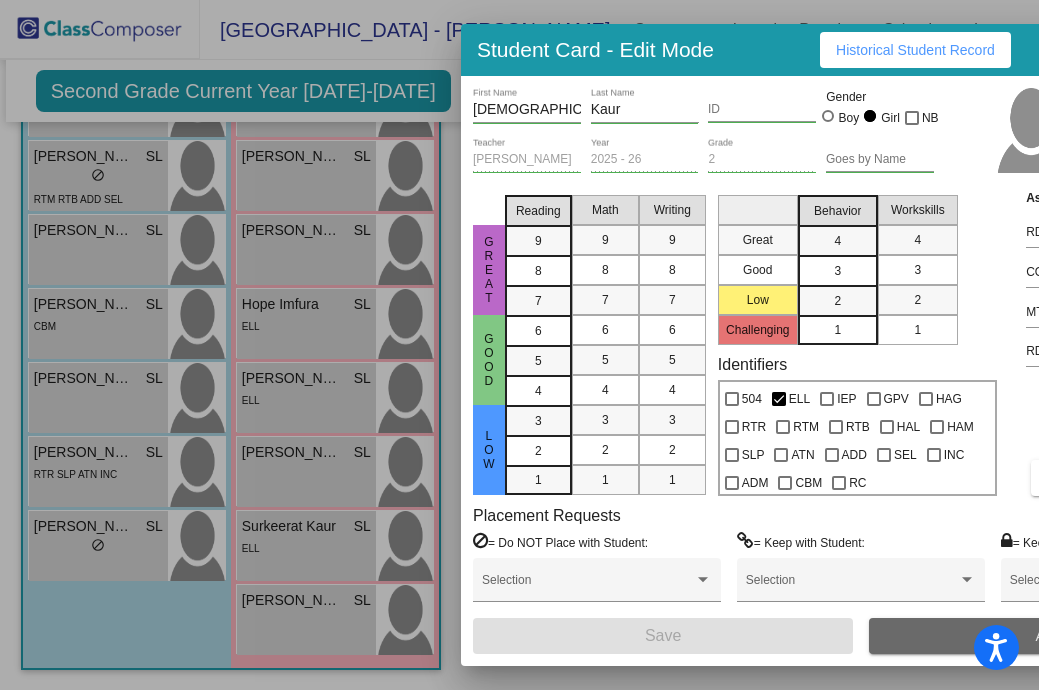 click on "Archive" at bounding box center [1059, 636] 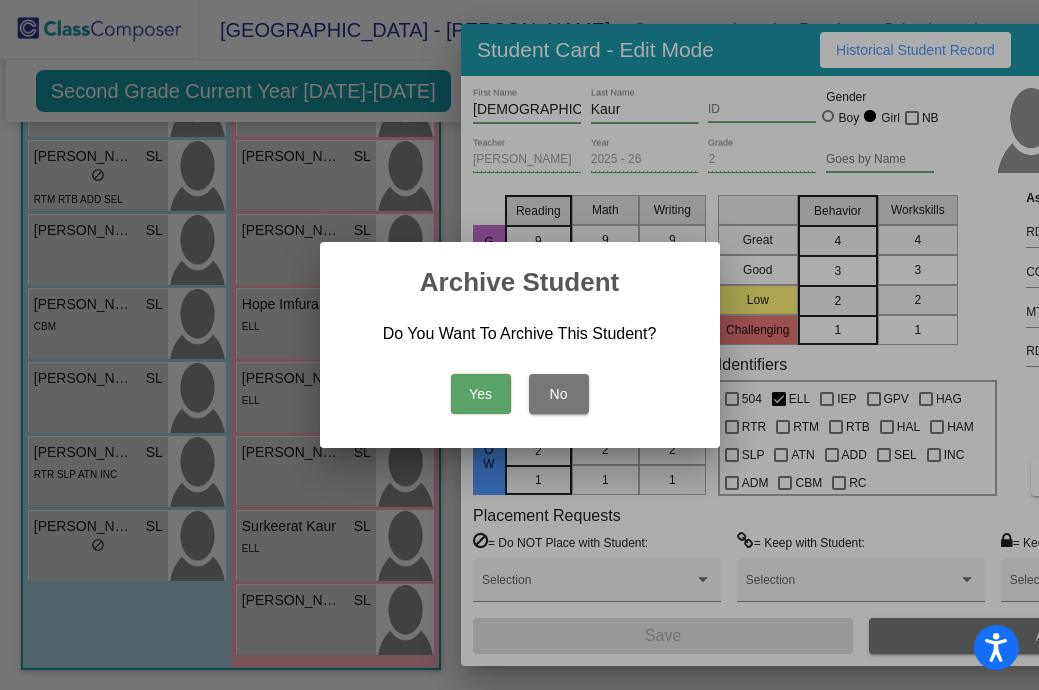 click on "No" at bounding box center (559, 394) 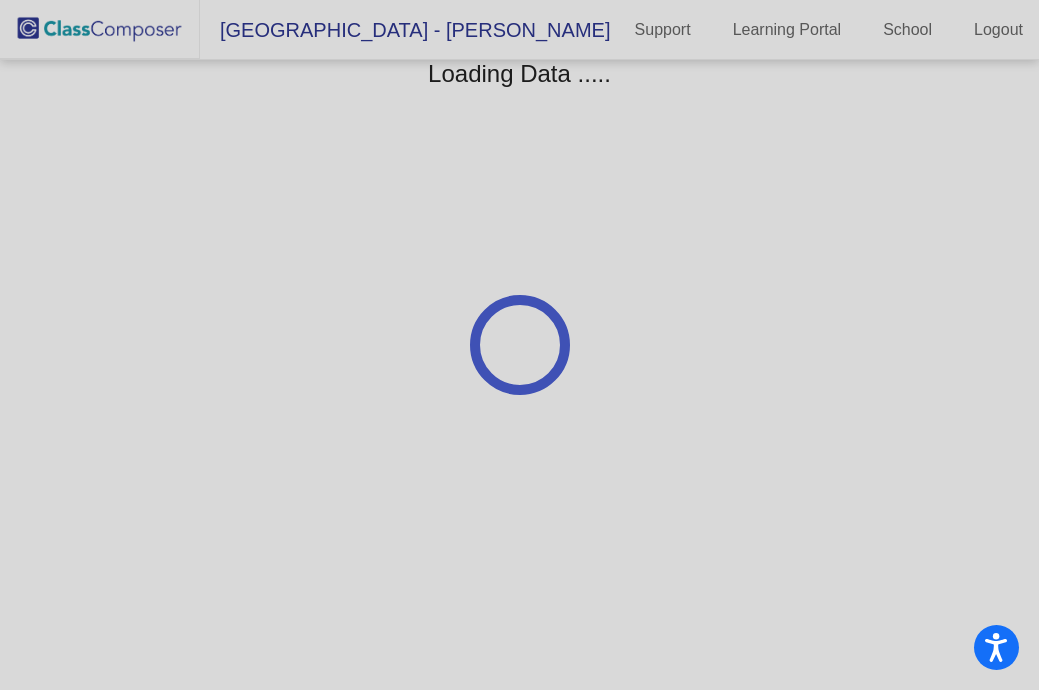 scroll, scrollTop: 0, scrollLeft: 0, axis: both 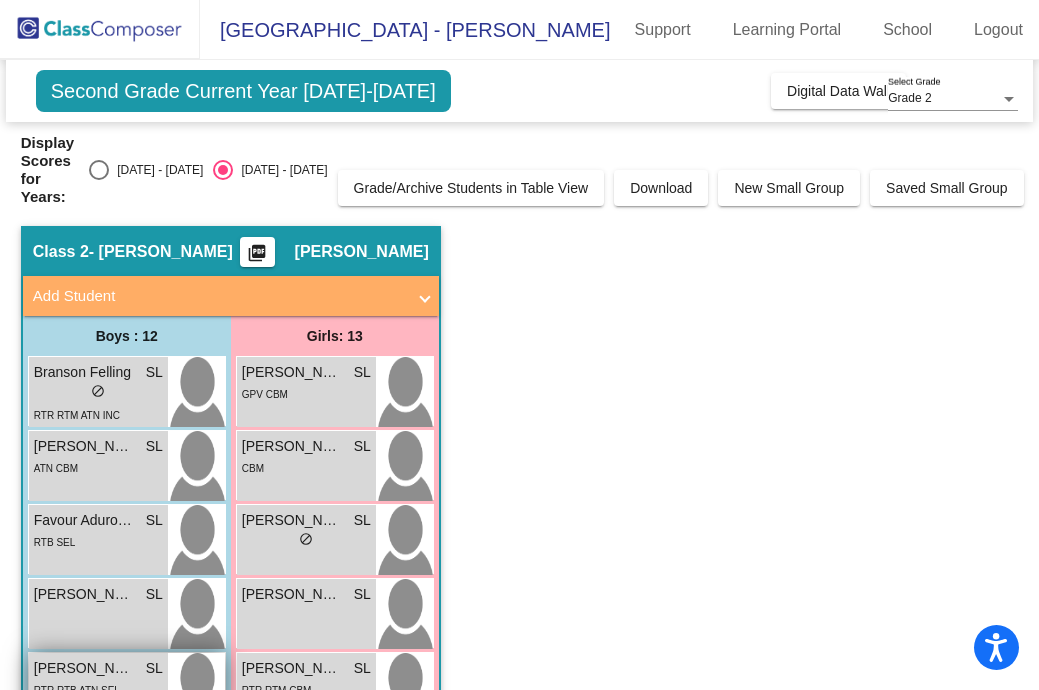 click on "[PERSON_NAME] [PERSON_NAME]" at bounding box center [84, 668] 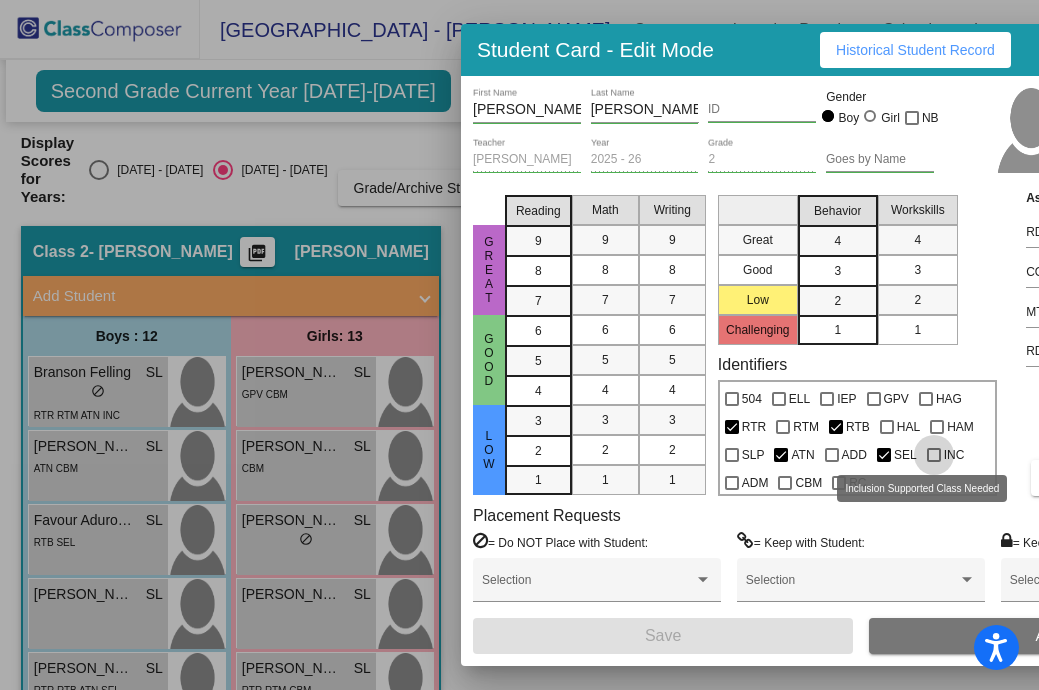 click at bounding box center [934, 455] 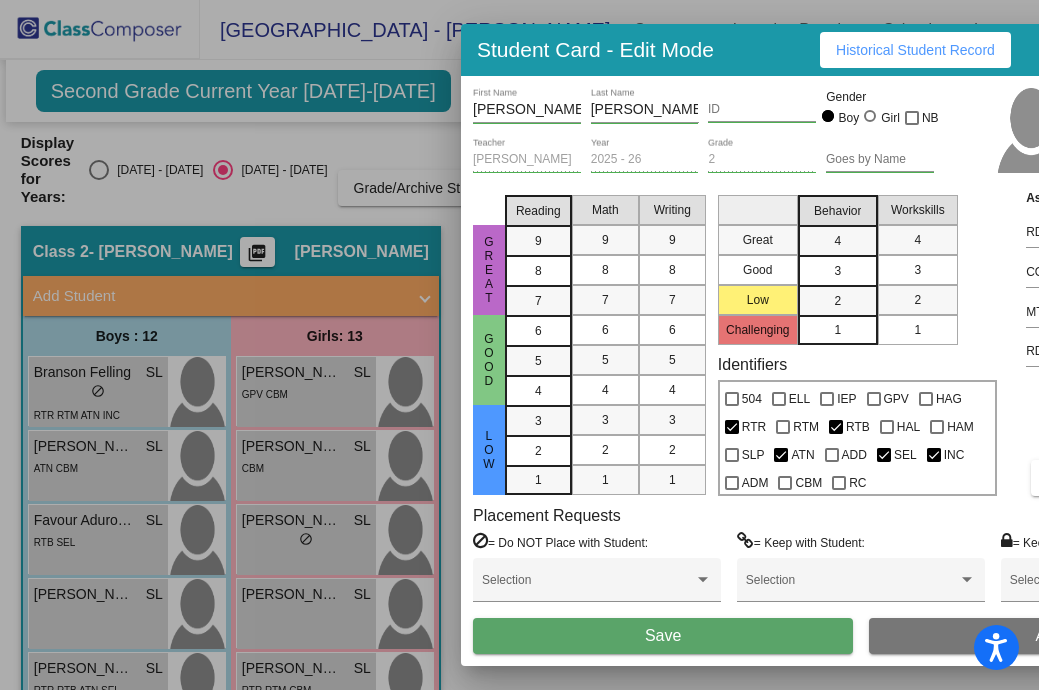 click at bounding box center [934, 455] 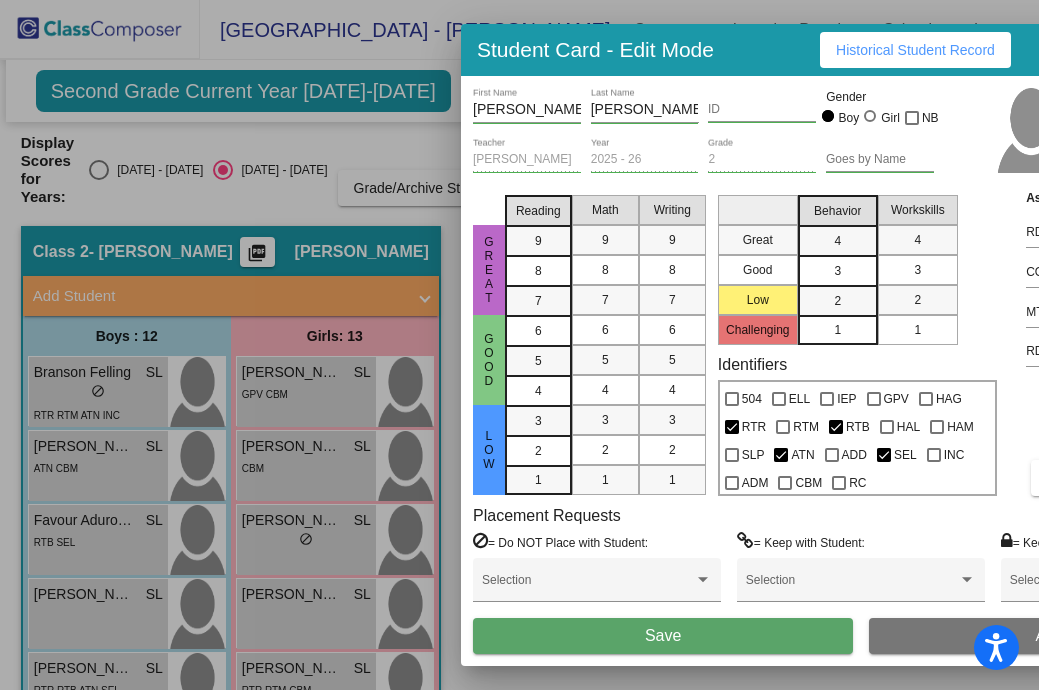 click at bounding box center (519, 345) 